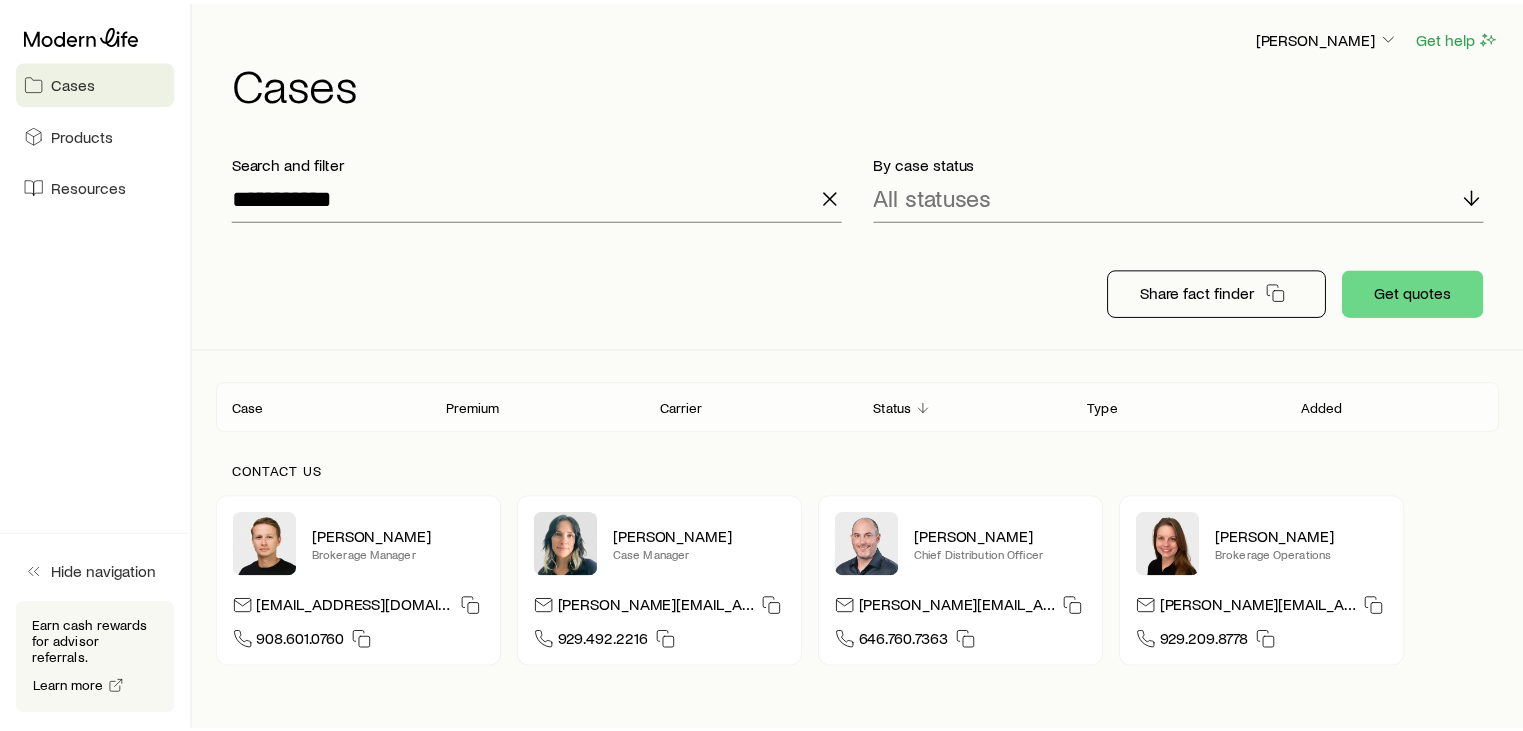 scroll, scrollTop: 0, scrollLeft: 0, axis: both 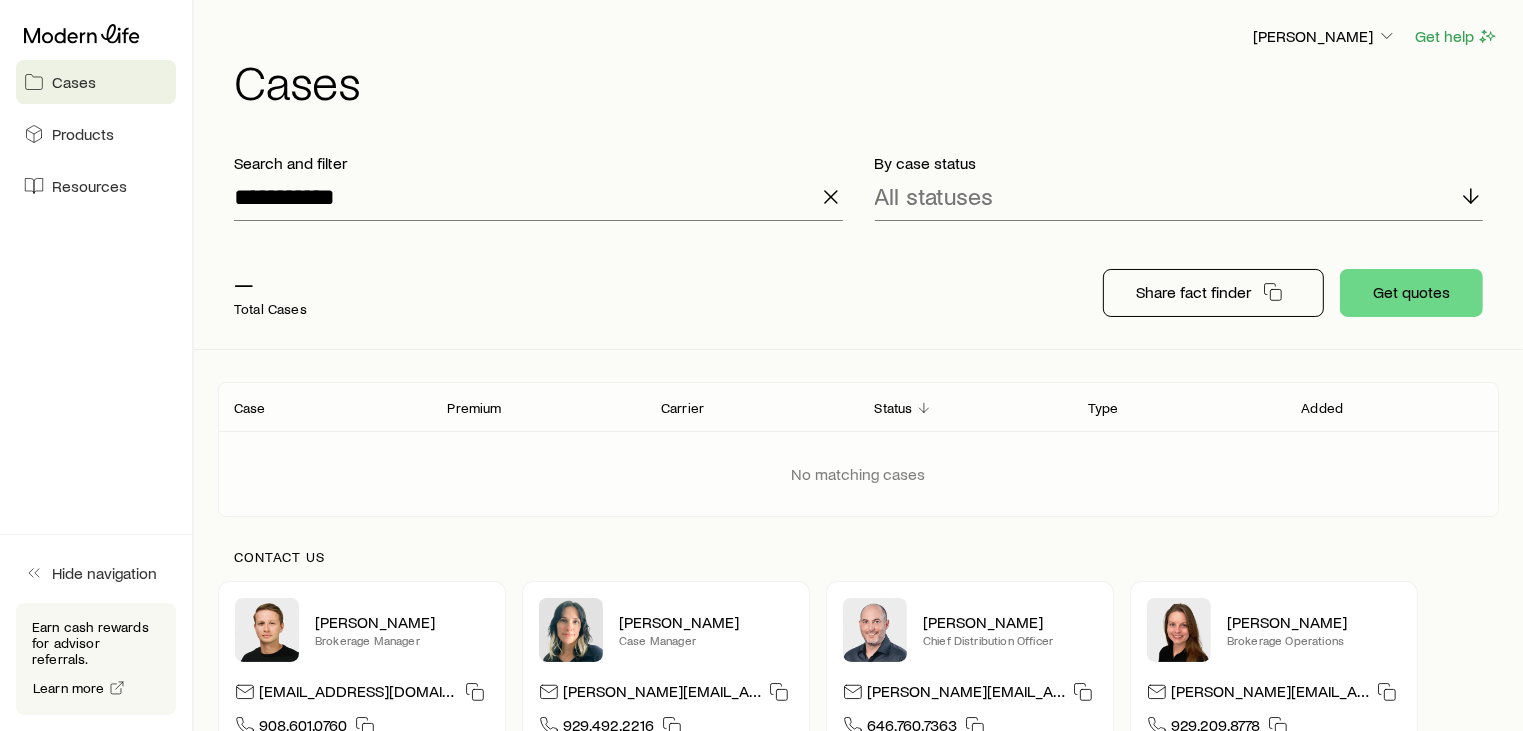 click 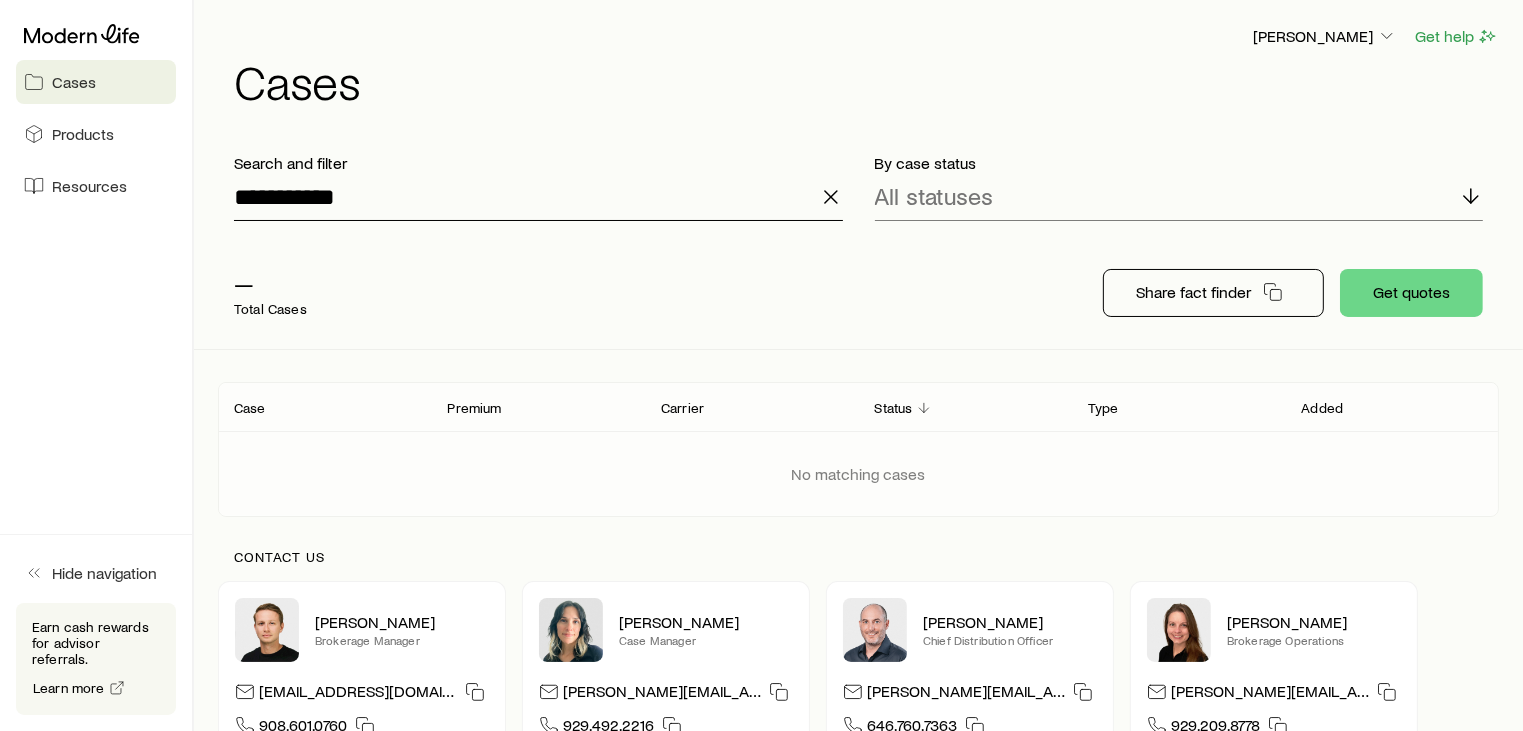 type 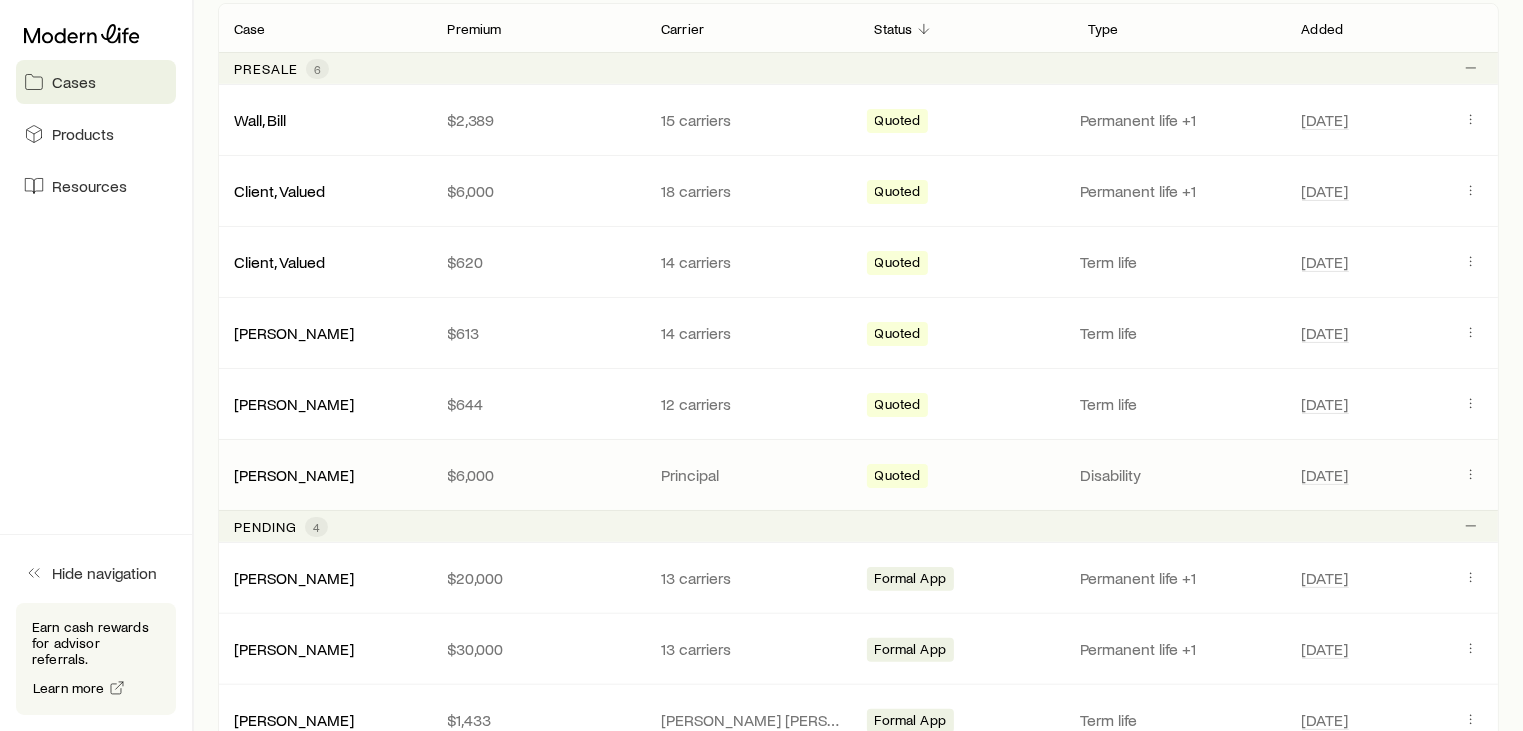 scroll, scrollTop: 259, scrollLeft: 0, axis: vertical 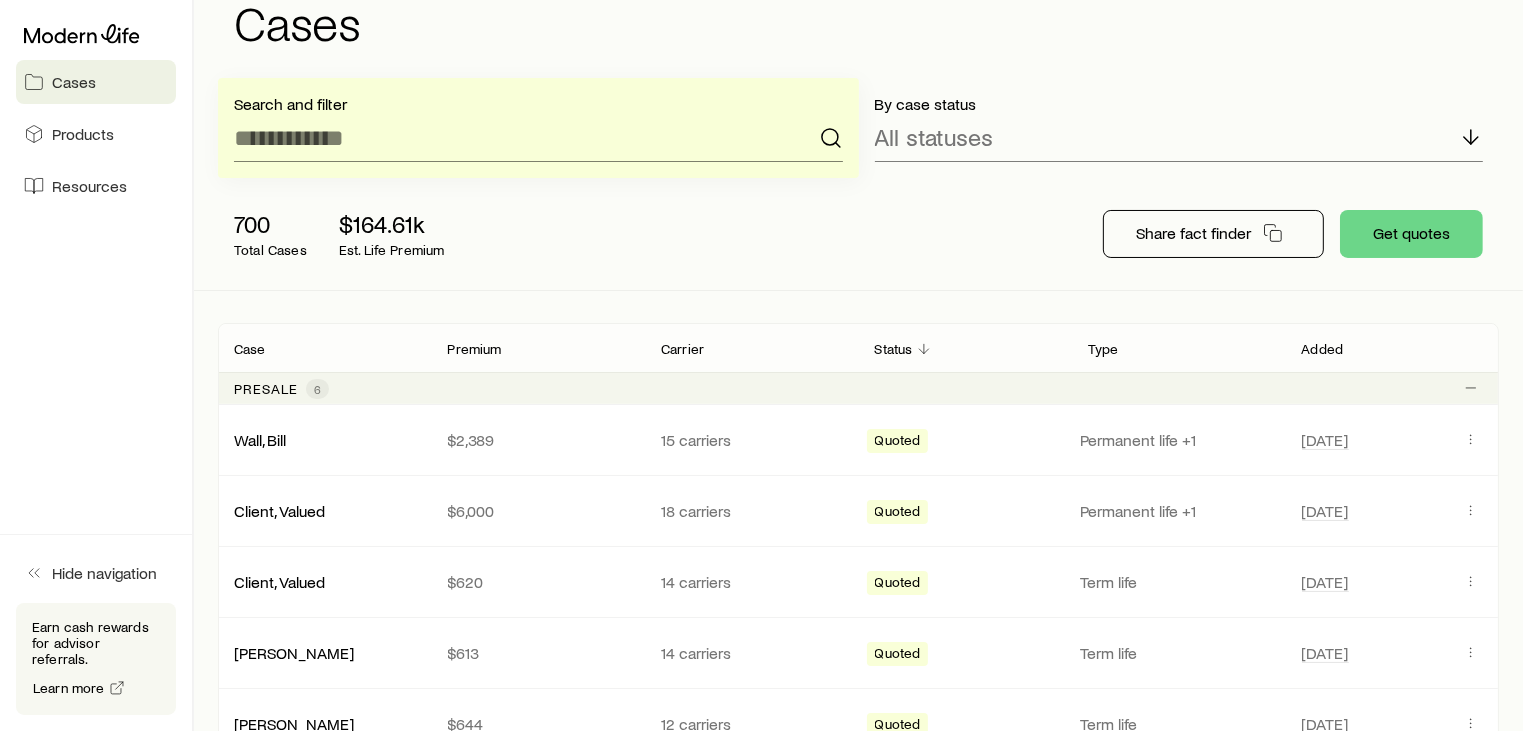 click on "700 Total Cases $164.61k Est. Life Premium Share fact finder Get quotes" at bounding box center (858, 234) 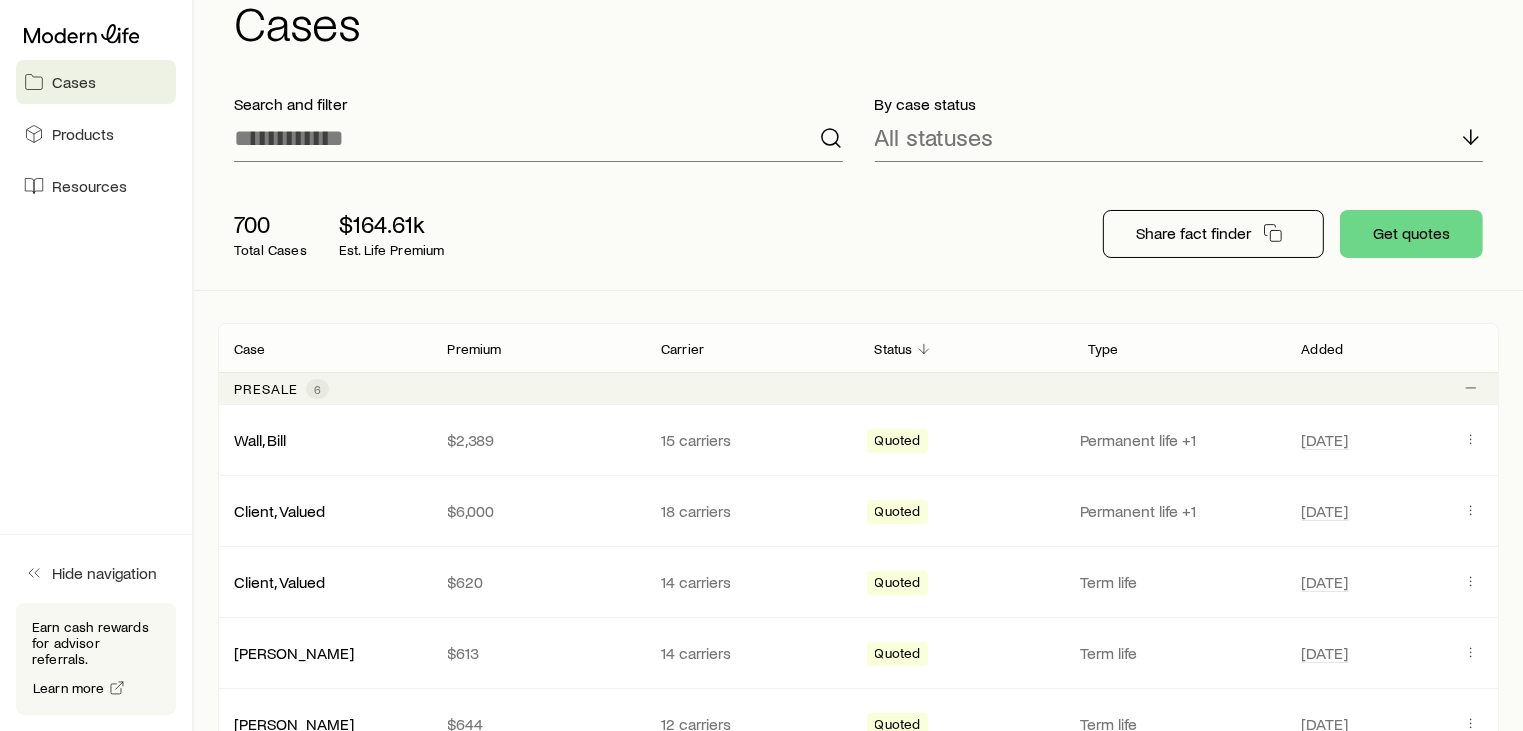 scroll, scrollTop: 0, scrollLeft: 0, axis: both 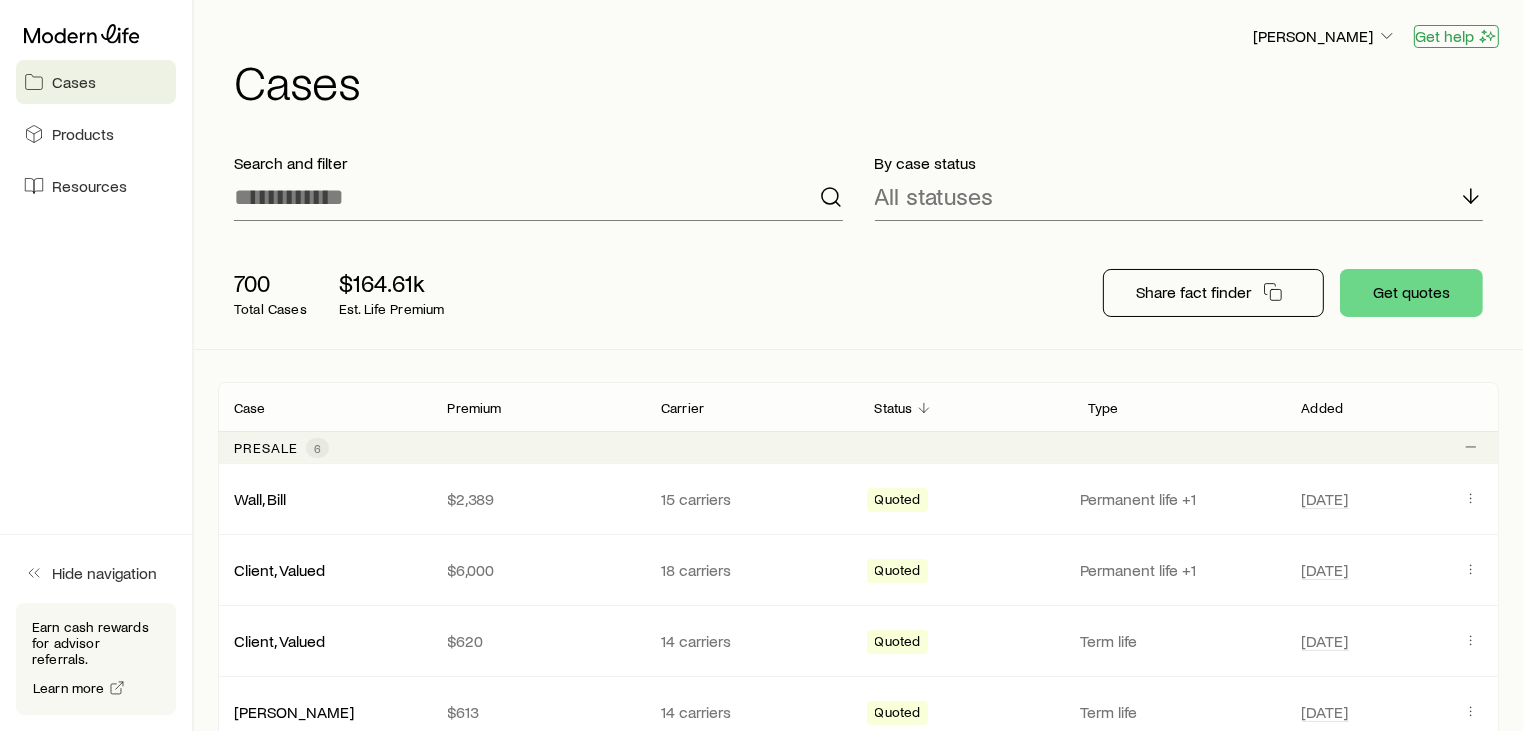 click on "Get help" at bounding box center [1456, 36] 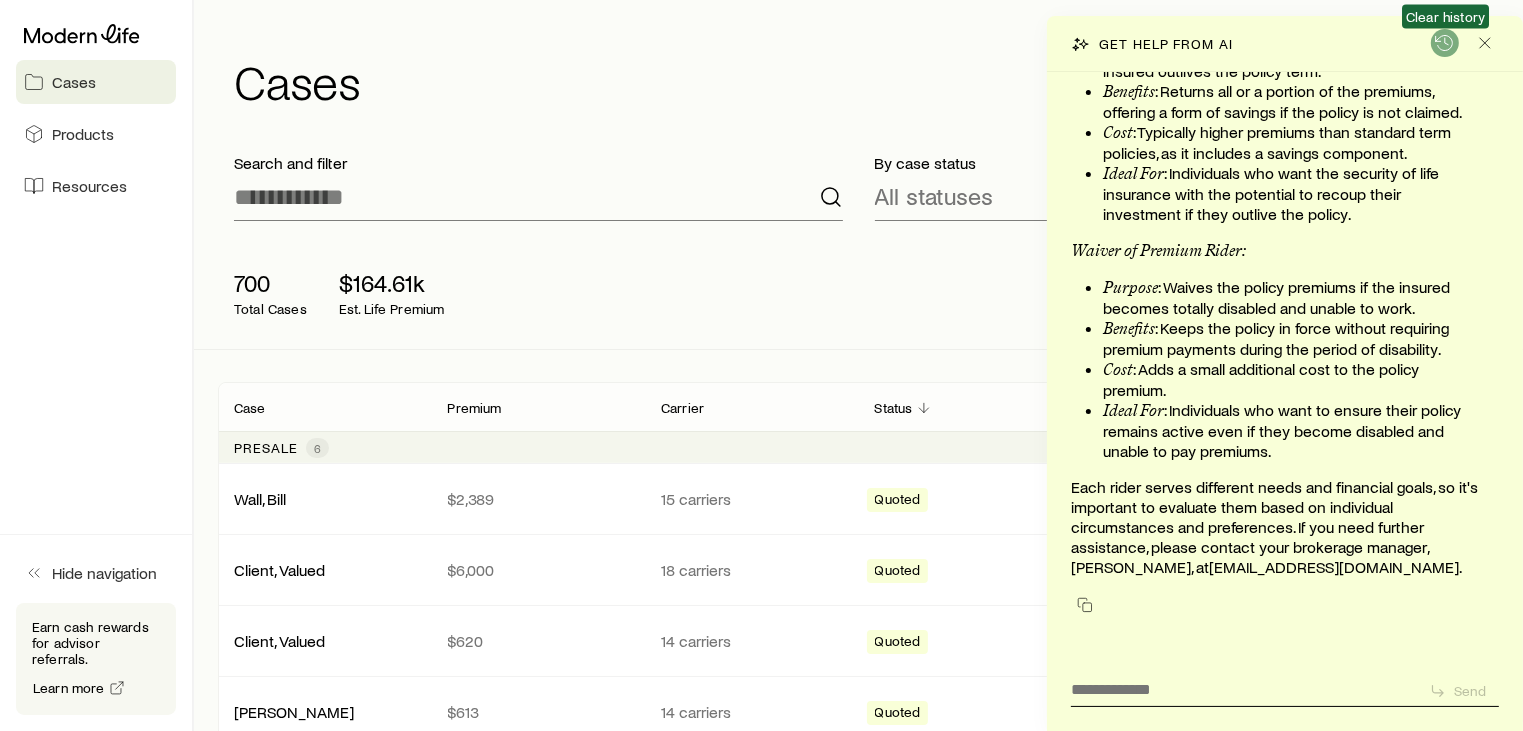 scroll, scrollTop: 86488, scrollLeft: 0, axis: vertical 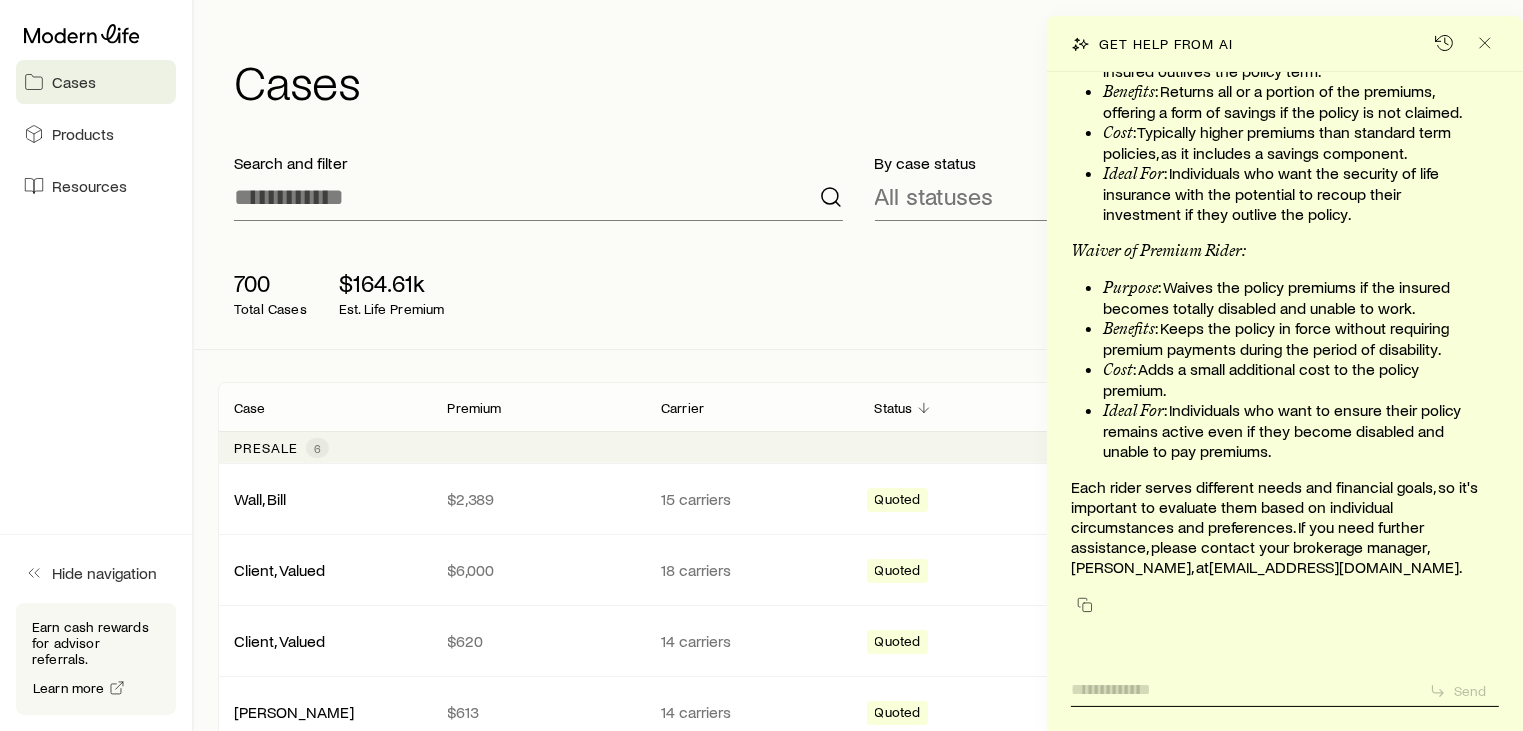 click at bounding box center (1242, 684) 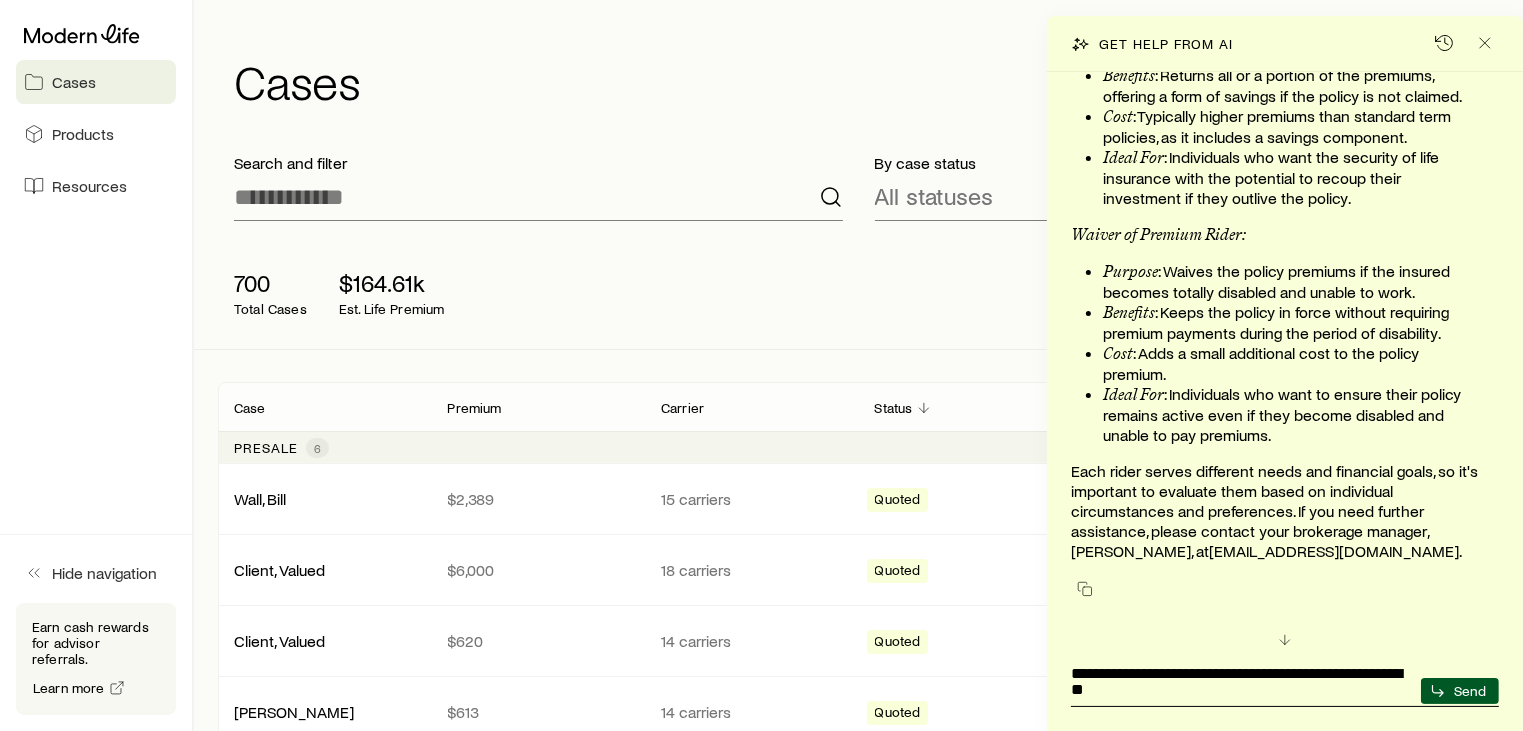 scroll, scrollTop: 86504, scrollLeft: 0, axis: vertical 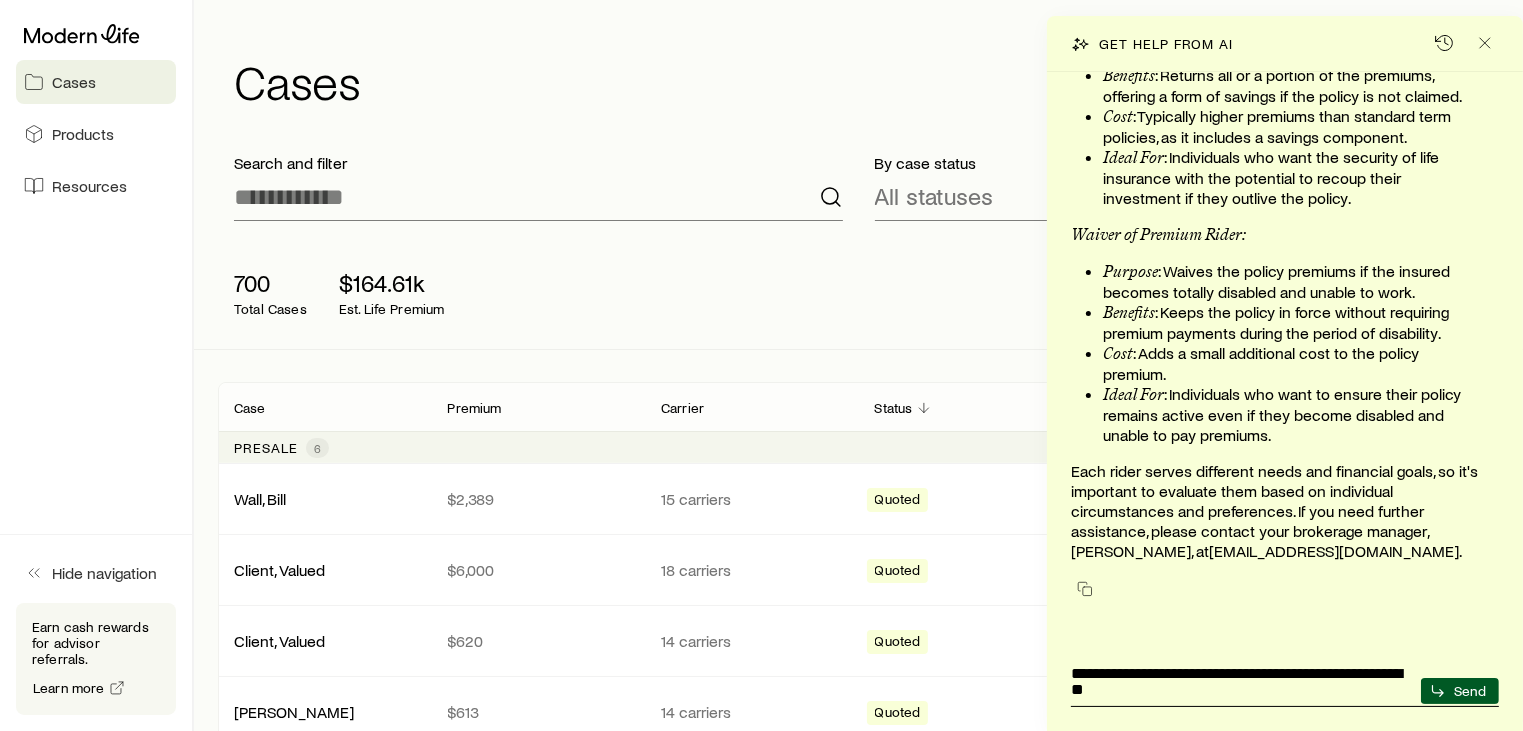 click on "**********" at bounding box center (1242, 676) 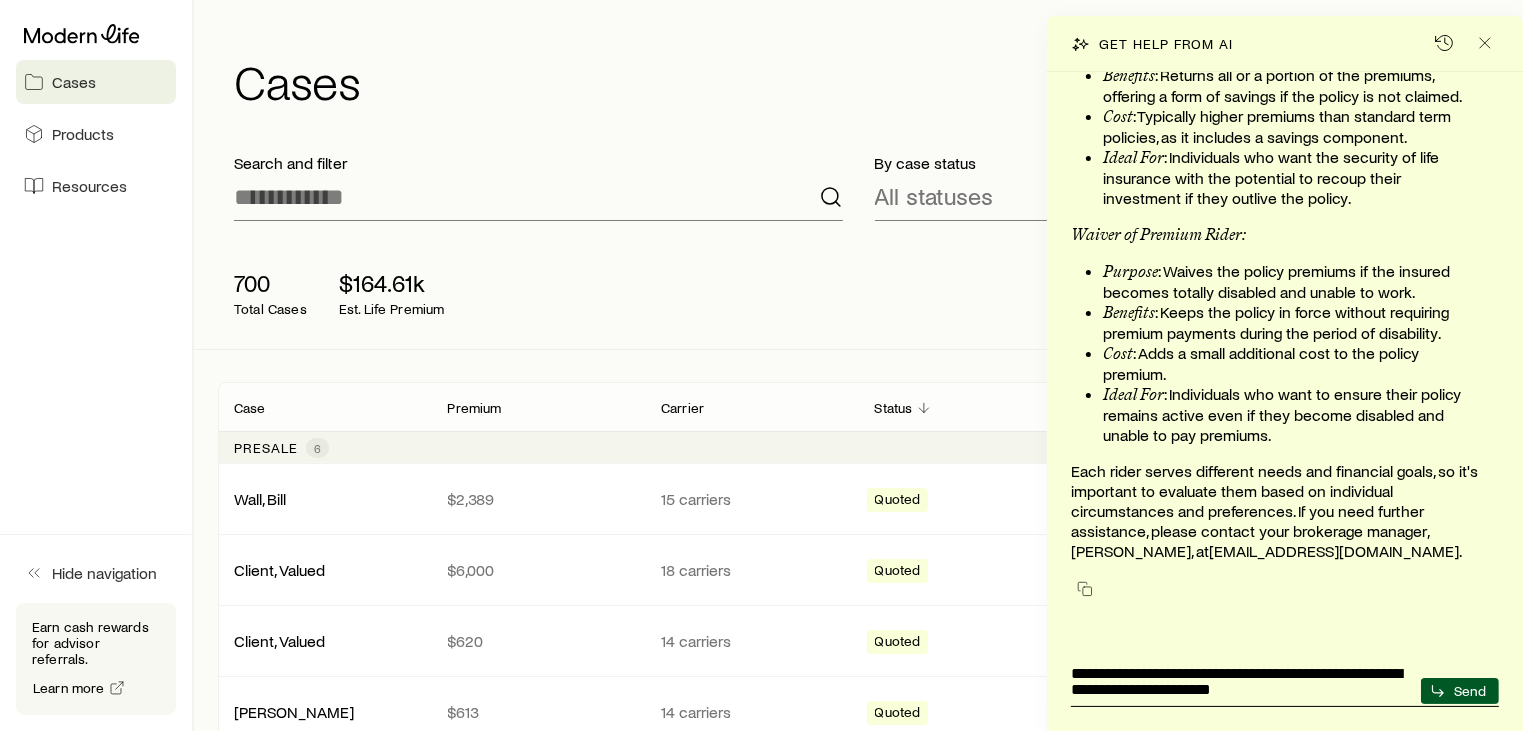 paste on "**********" 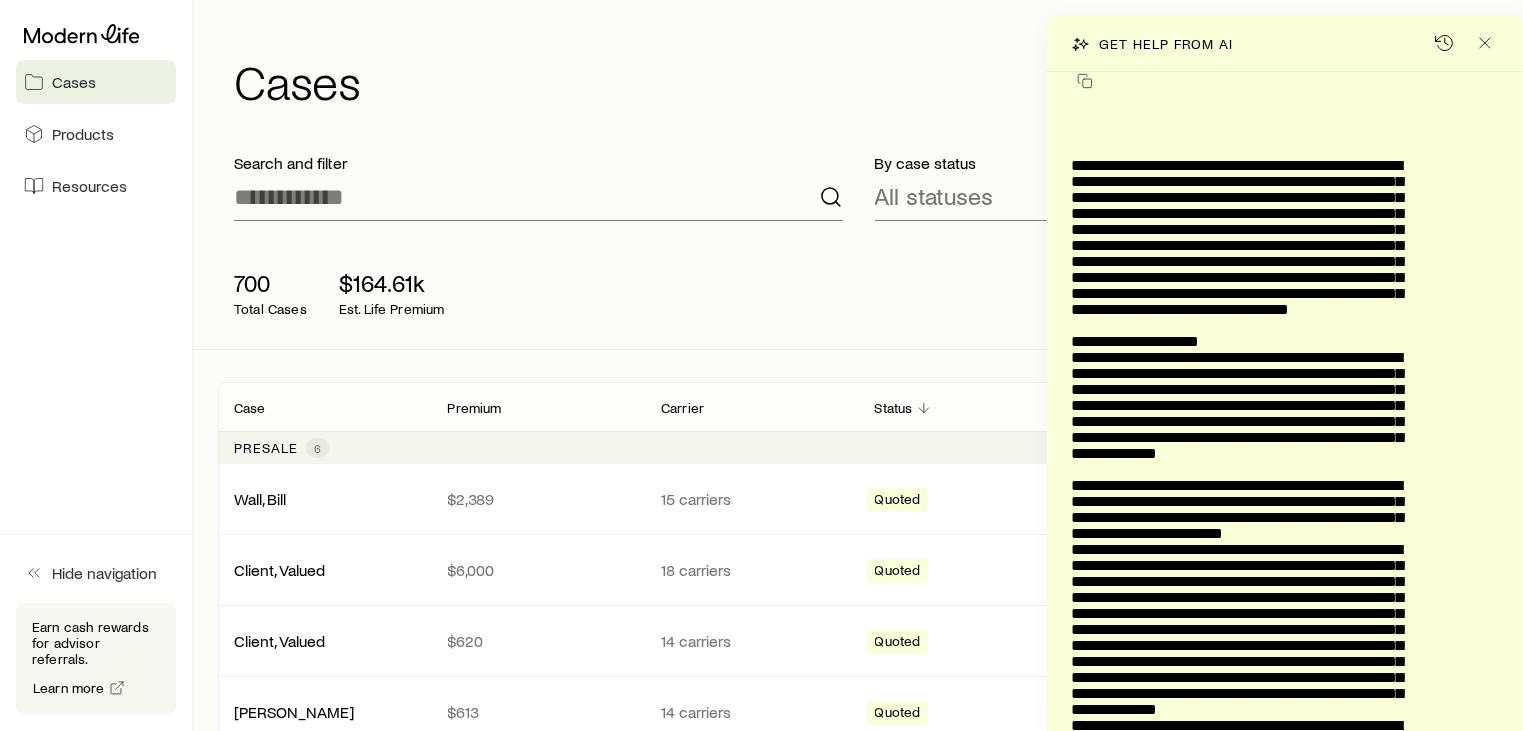 scroll, scrollTop: 64, scrollLeft: 0, axis: vertical 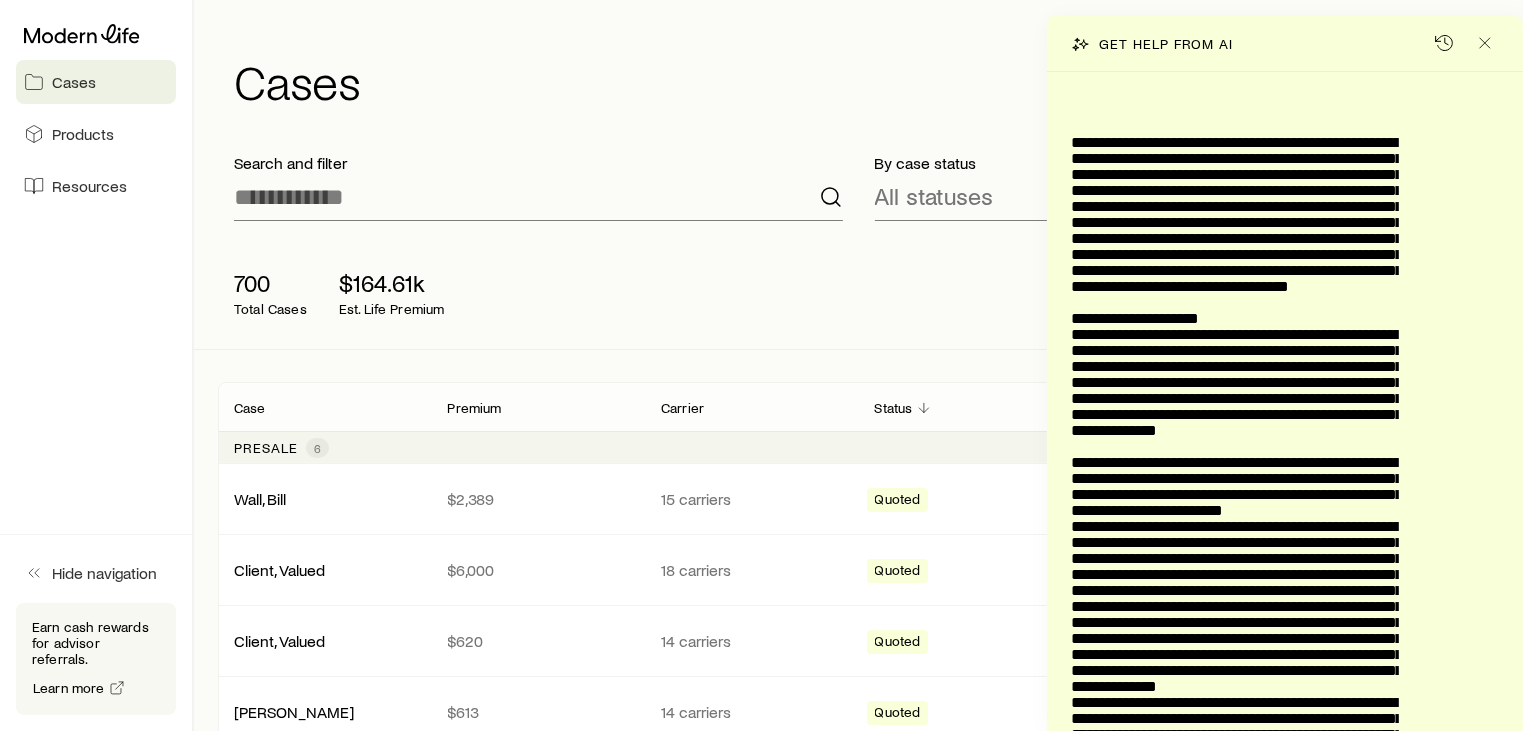 type on "**********" 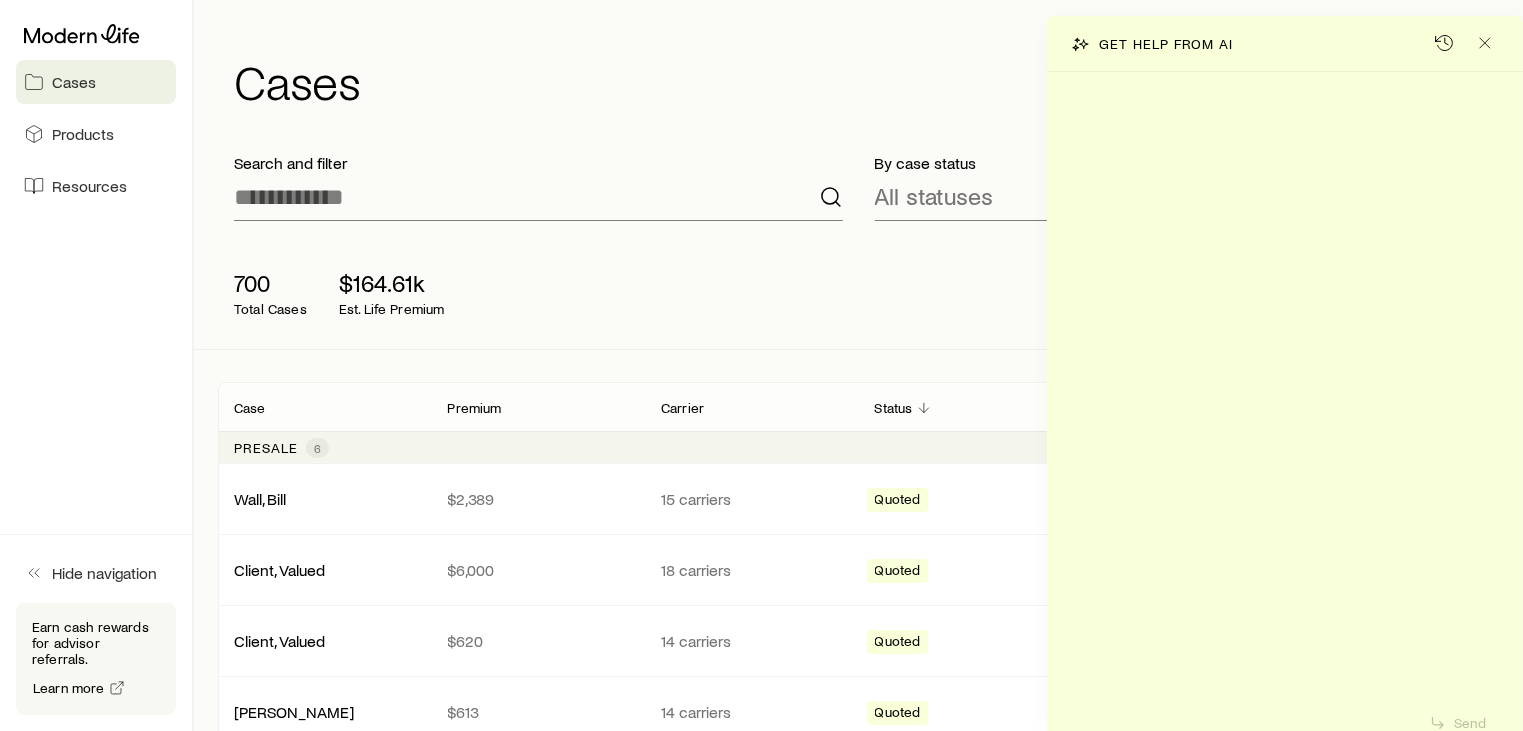 scroll, scrollTop: 0, scrollLeft: 0, axis: both 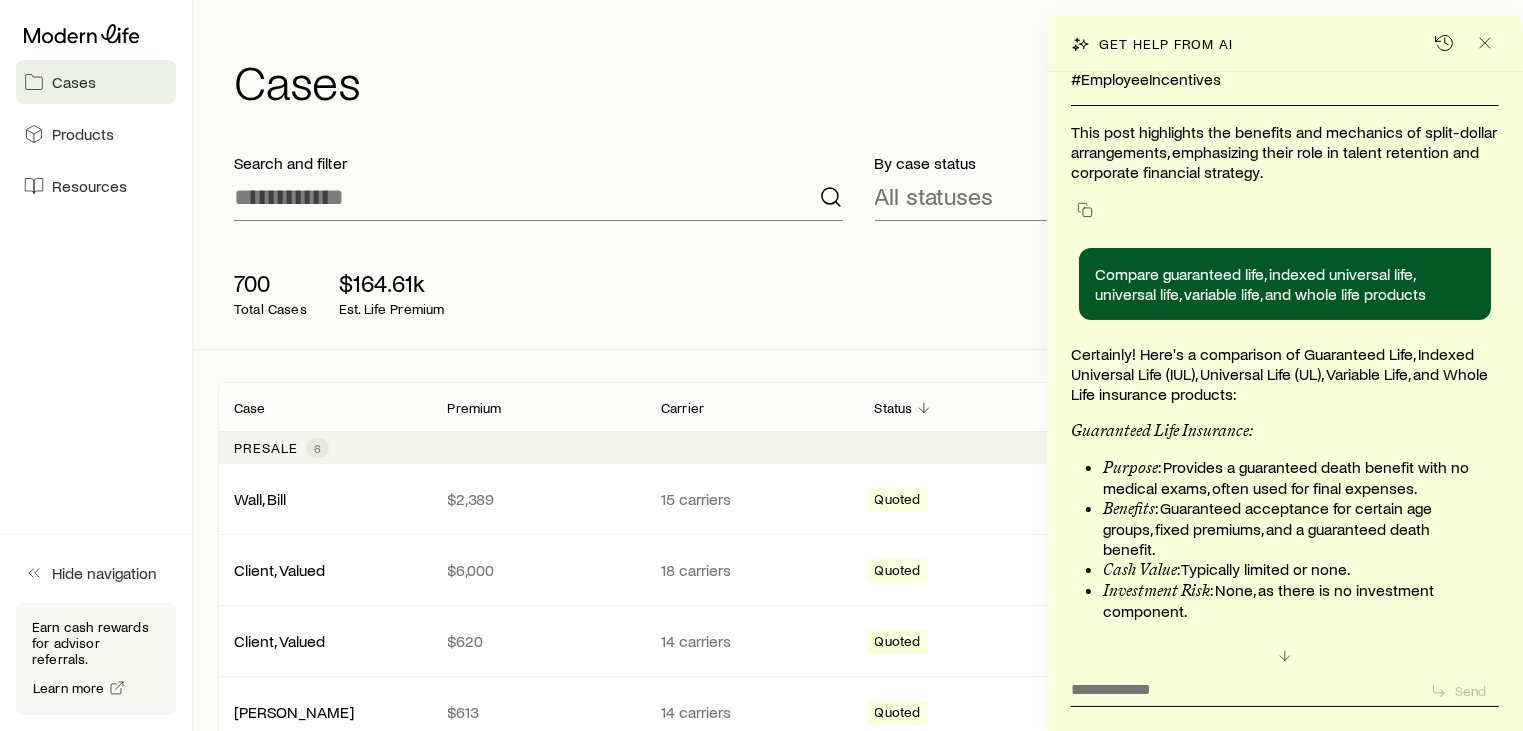 click on "🌟  Unlocking Talent Retention with Split-Dollar Arrangements  🌟" at bounding box center (1285, -648) 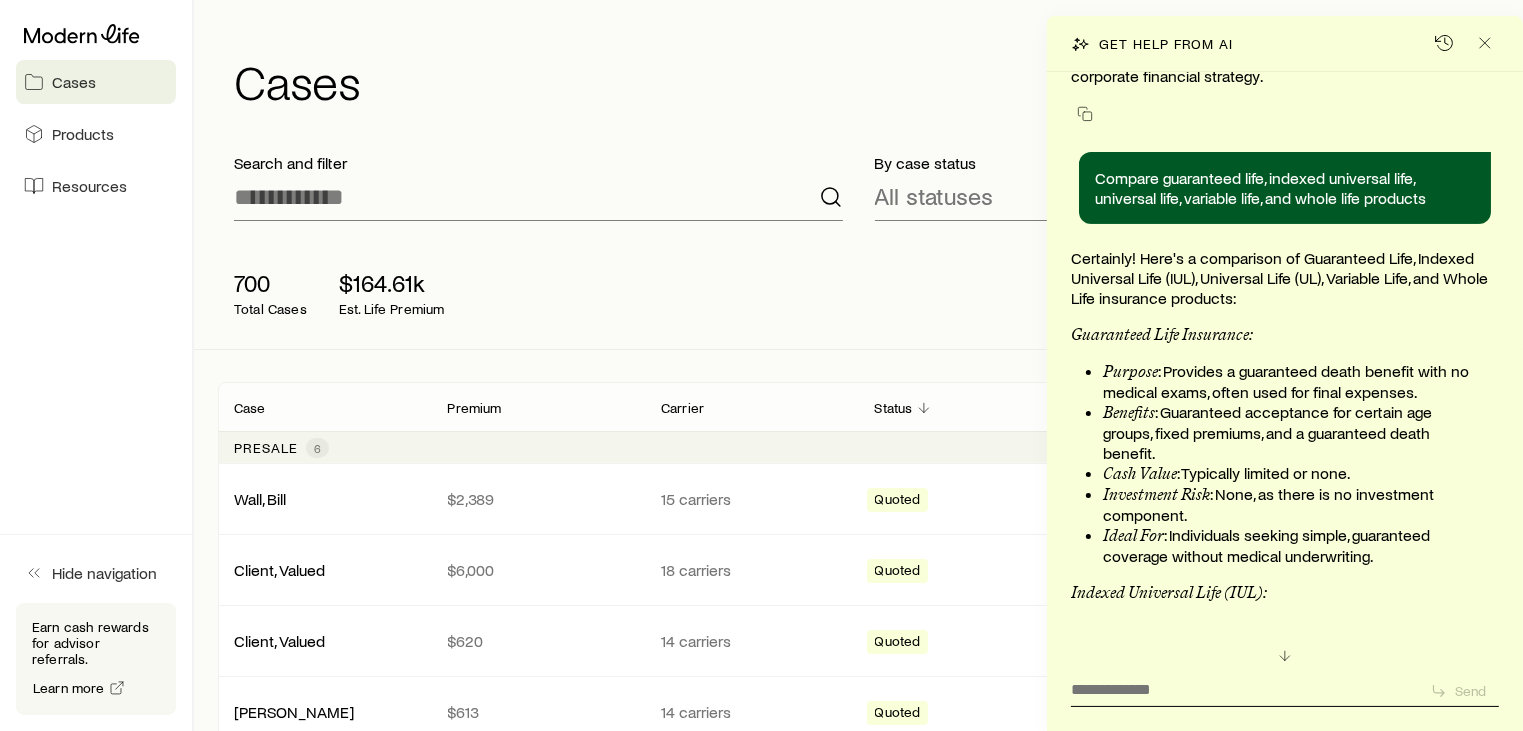 scroll, scrollTop: 69076, scrollLeft: 0, axis: vertical 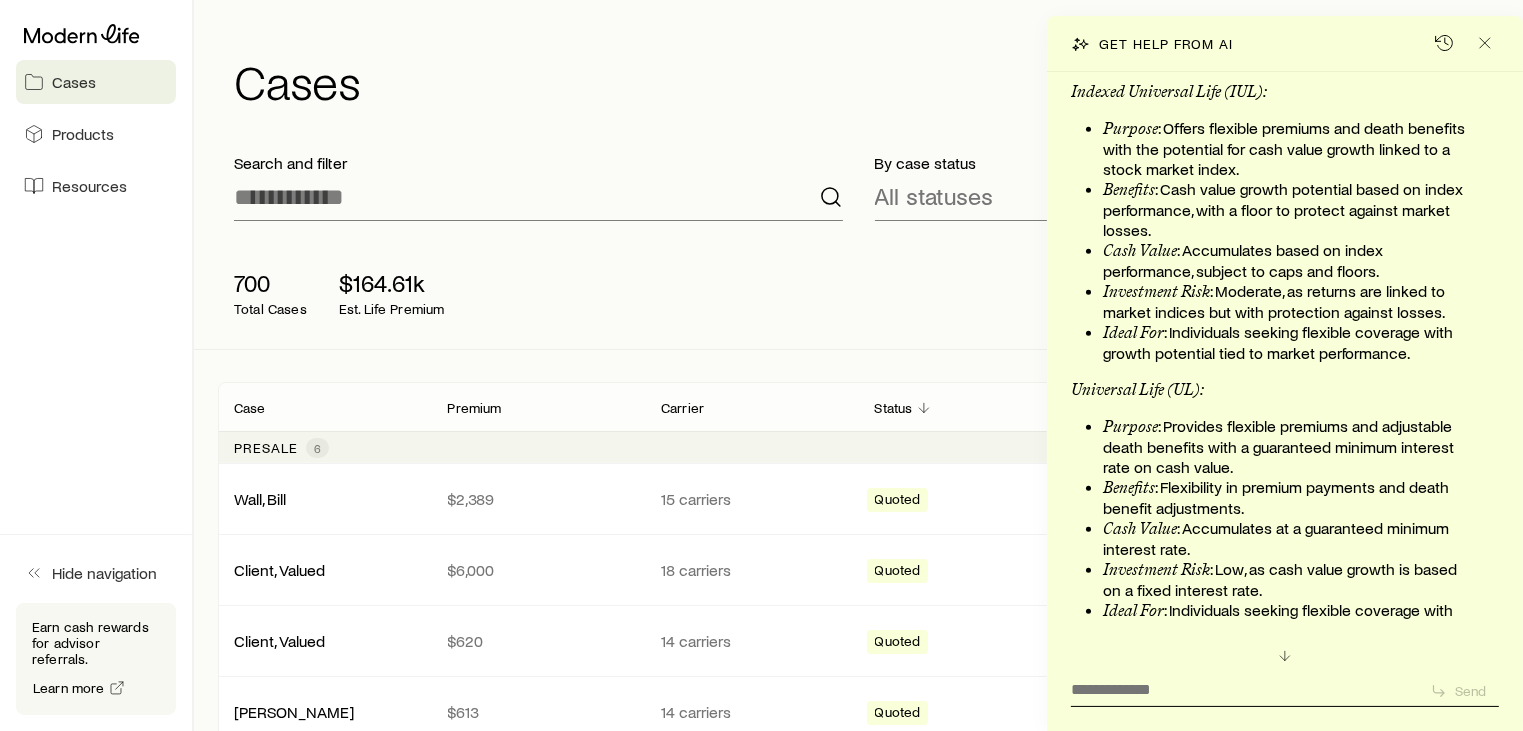 drag, startPoint x: 1080, startPoint y: 157, endPoint x: 1406, endPoint y: 407, distance: 410.82358 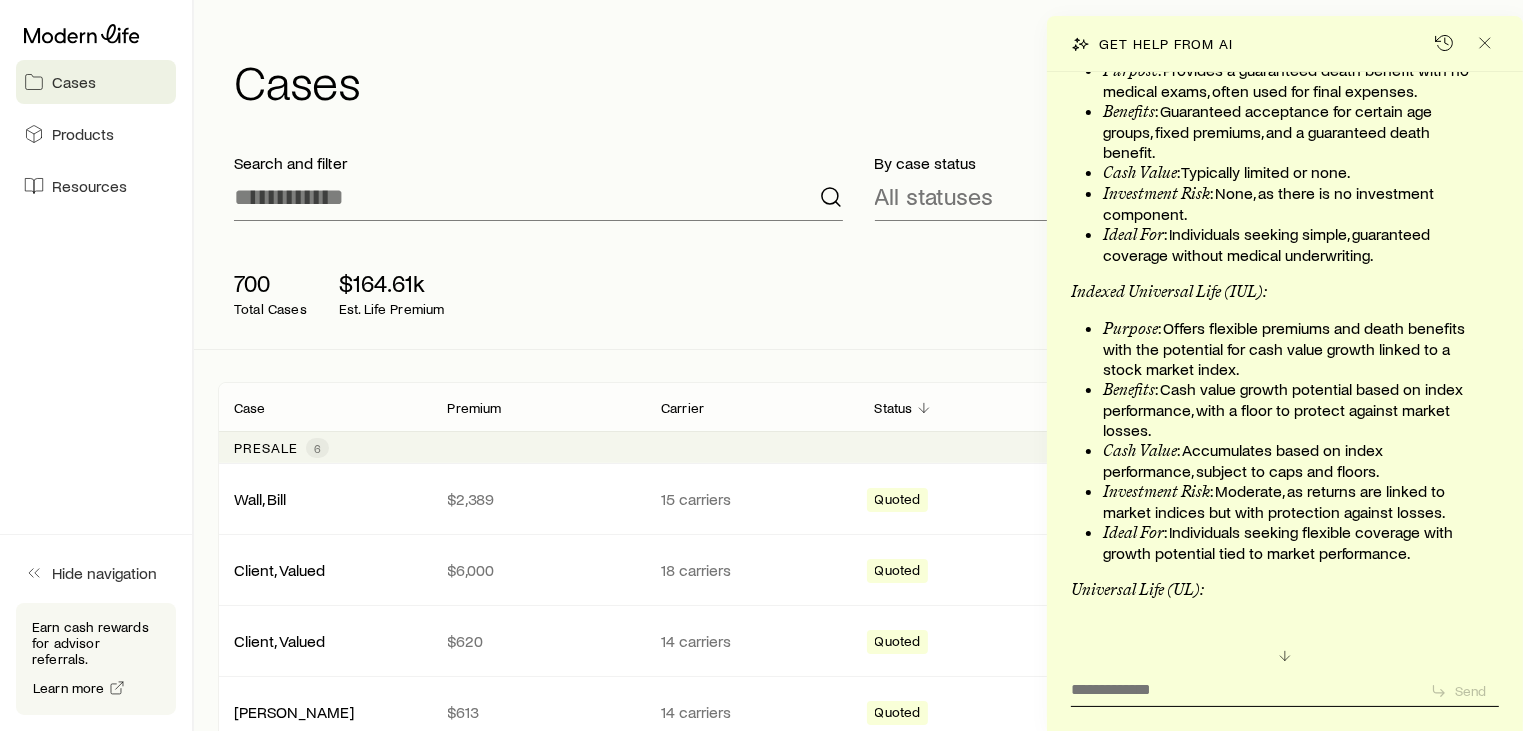 click on "⏳  Vesting Period
A thoughtfully designed vesting period ensures long-term commitment, often aligning with retirement age. This legally binding contract remains in effect even during business transitions." at bounding box center (1285, -481) 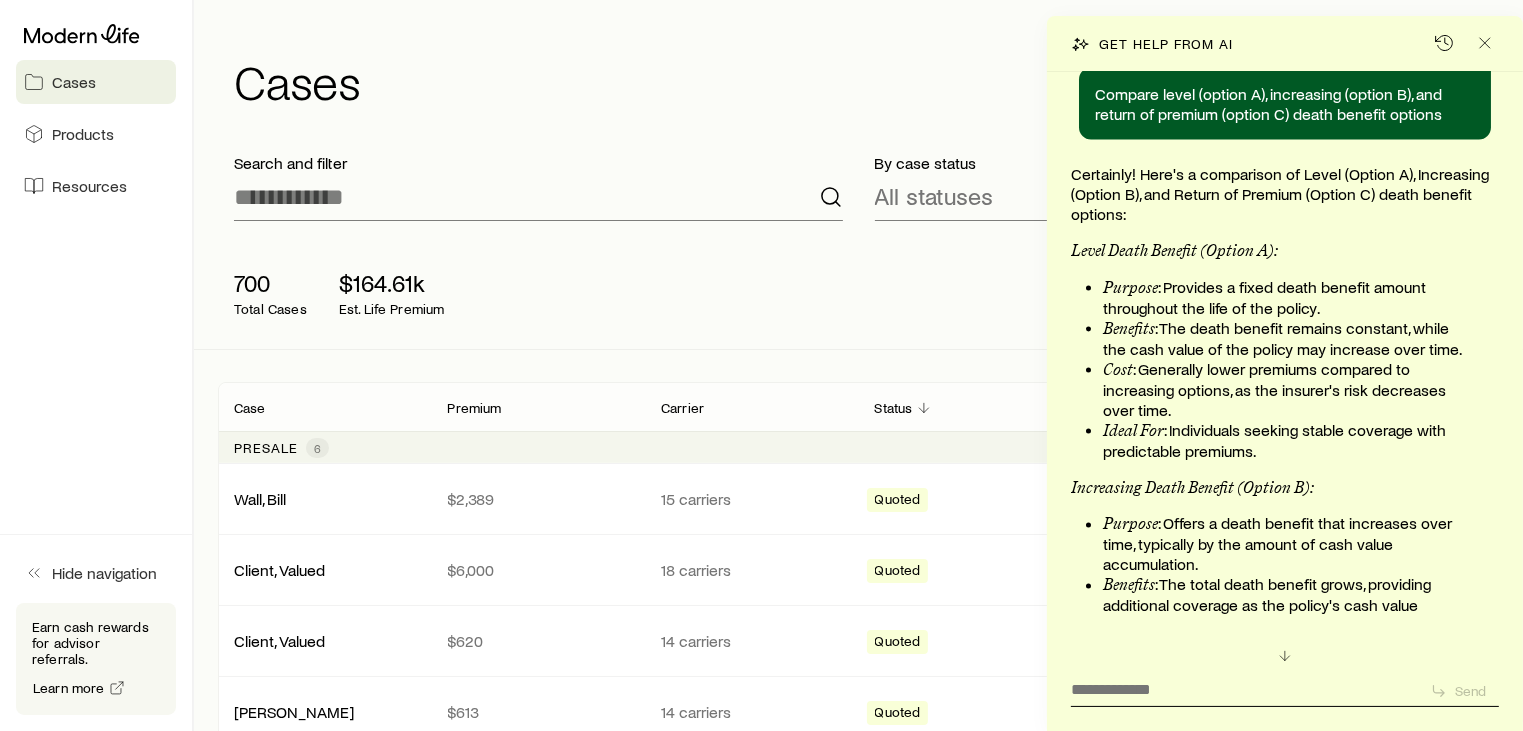 scroll, scrollTop: 71373, scrollLeft: 0, axis: vertical 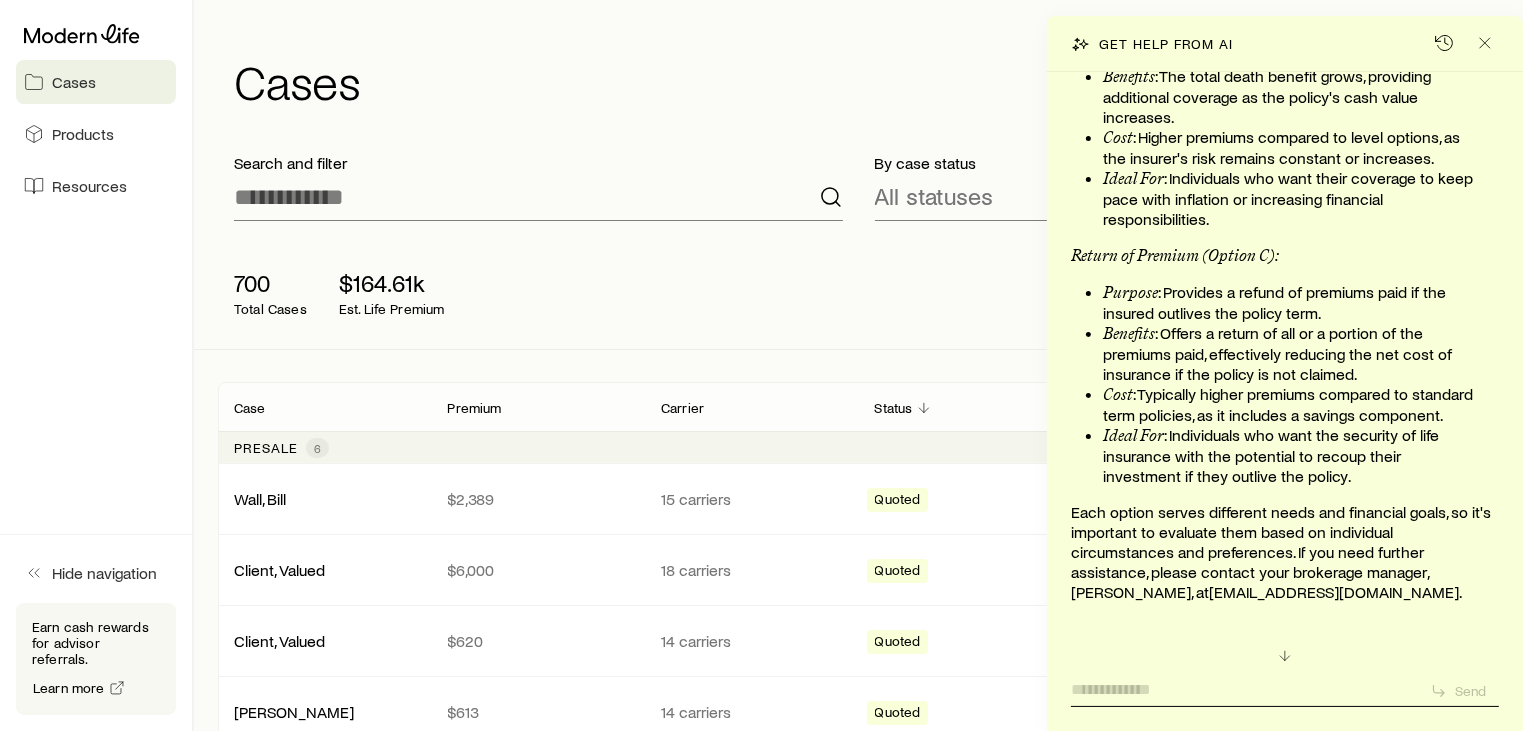 click at bounding box center (1242, 684) 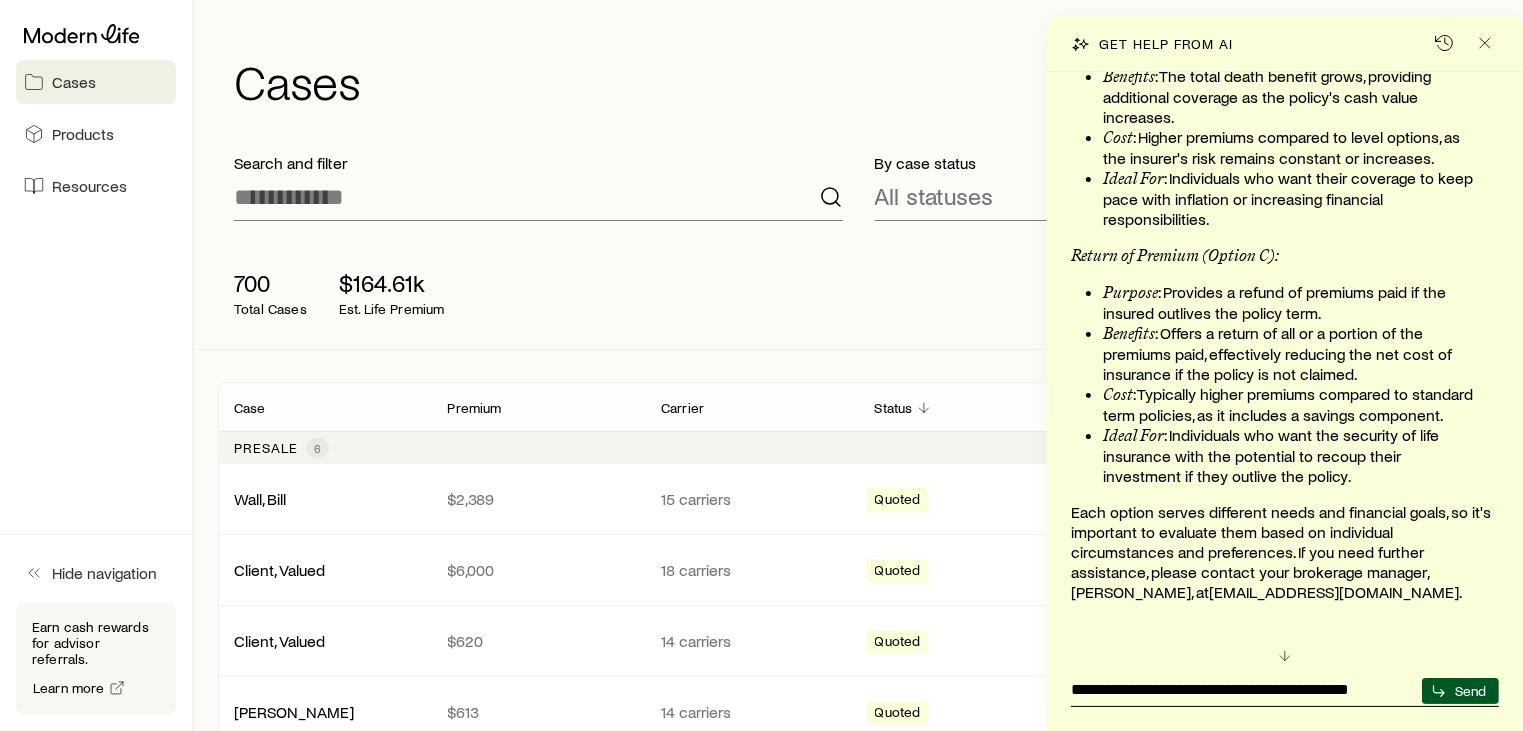type on "**********" 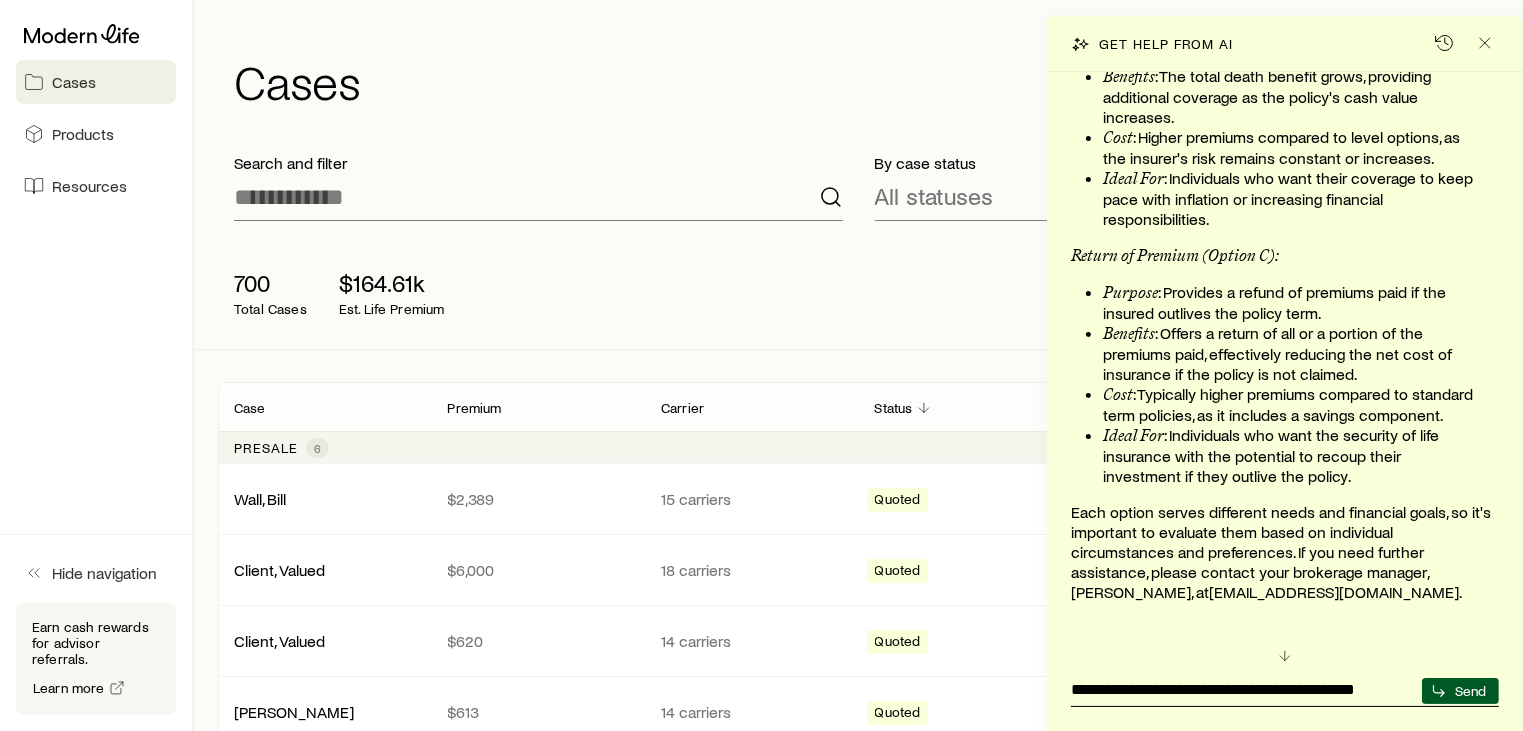 type 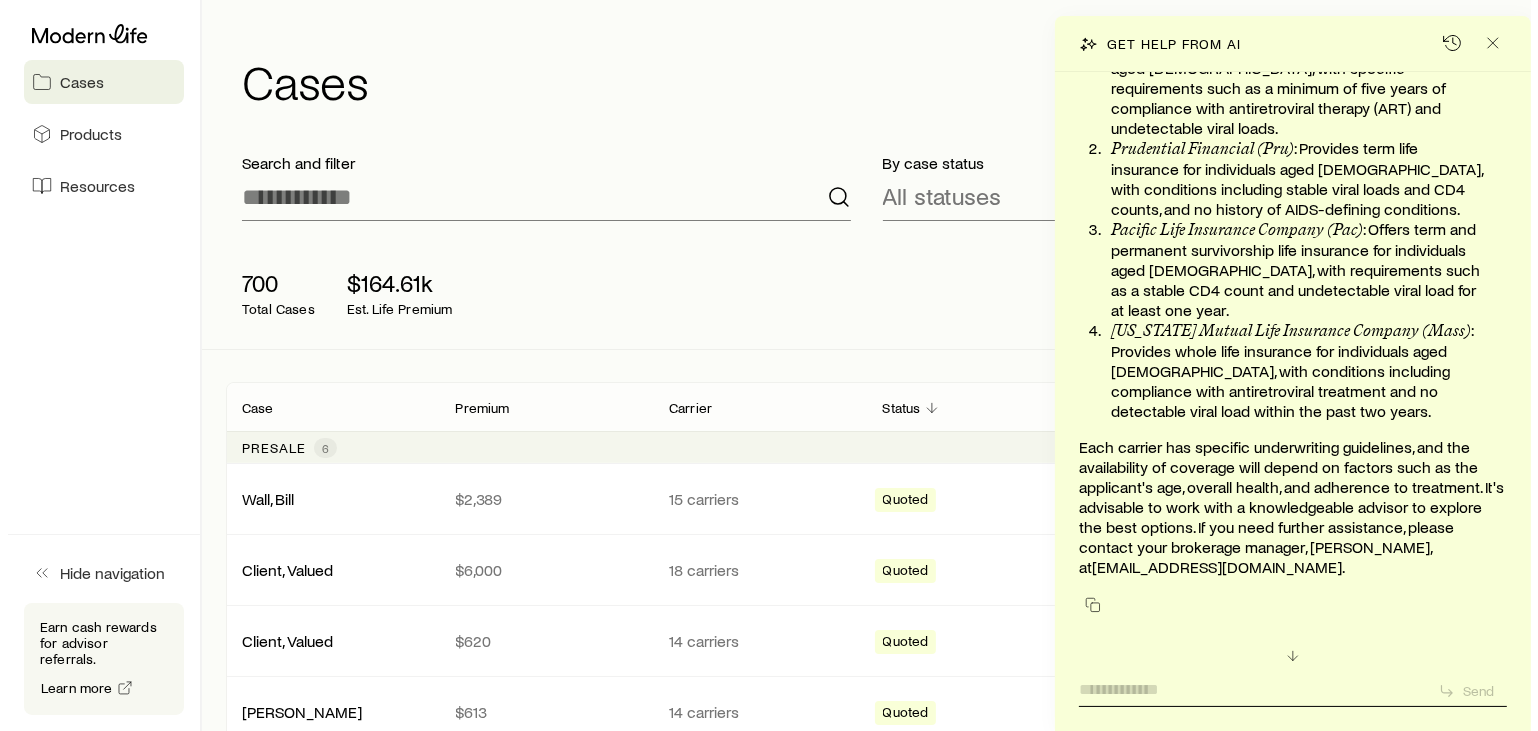 scroll, scrollTop: 90353, scrollLeft: 0, axis: vertical 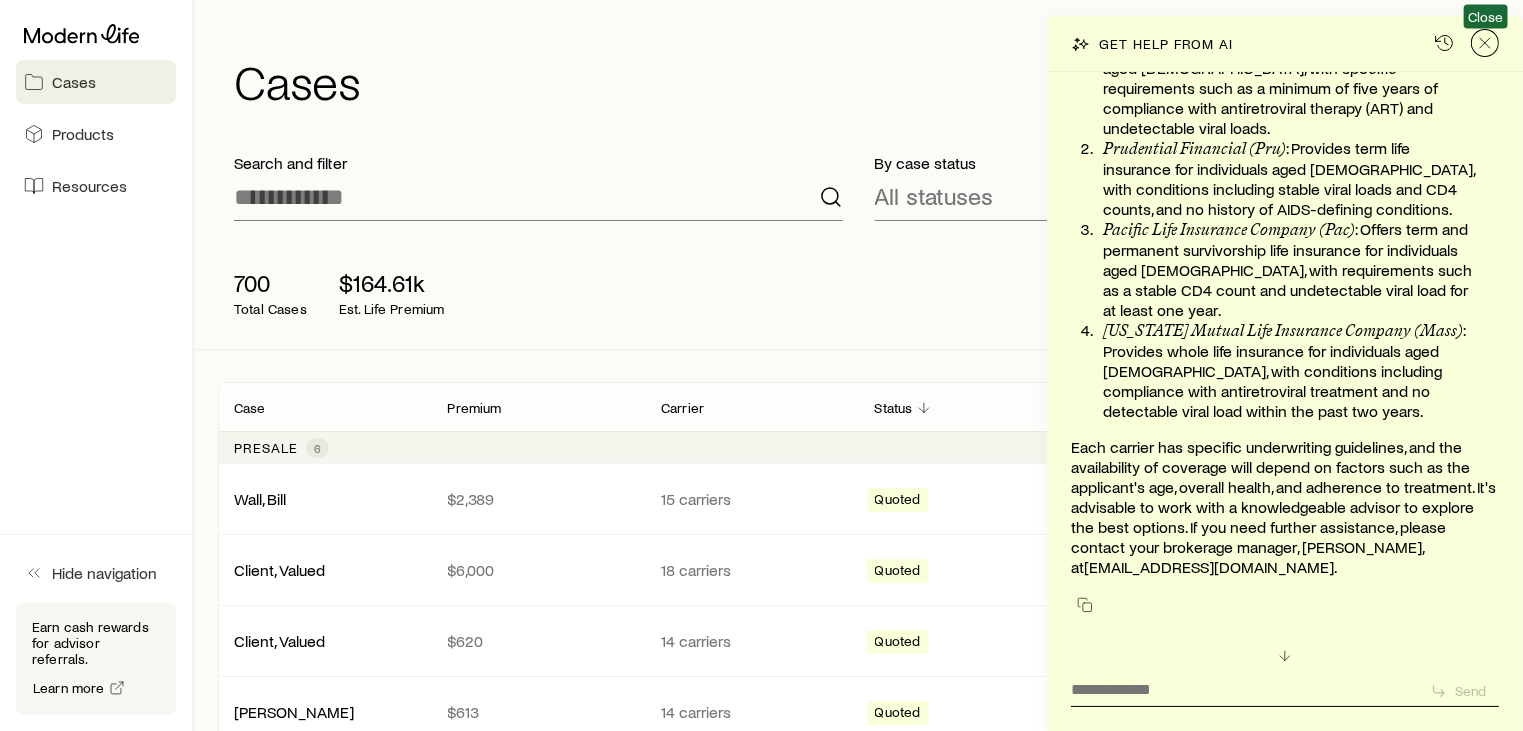 click 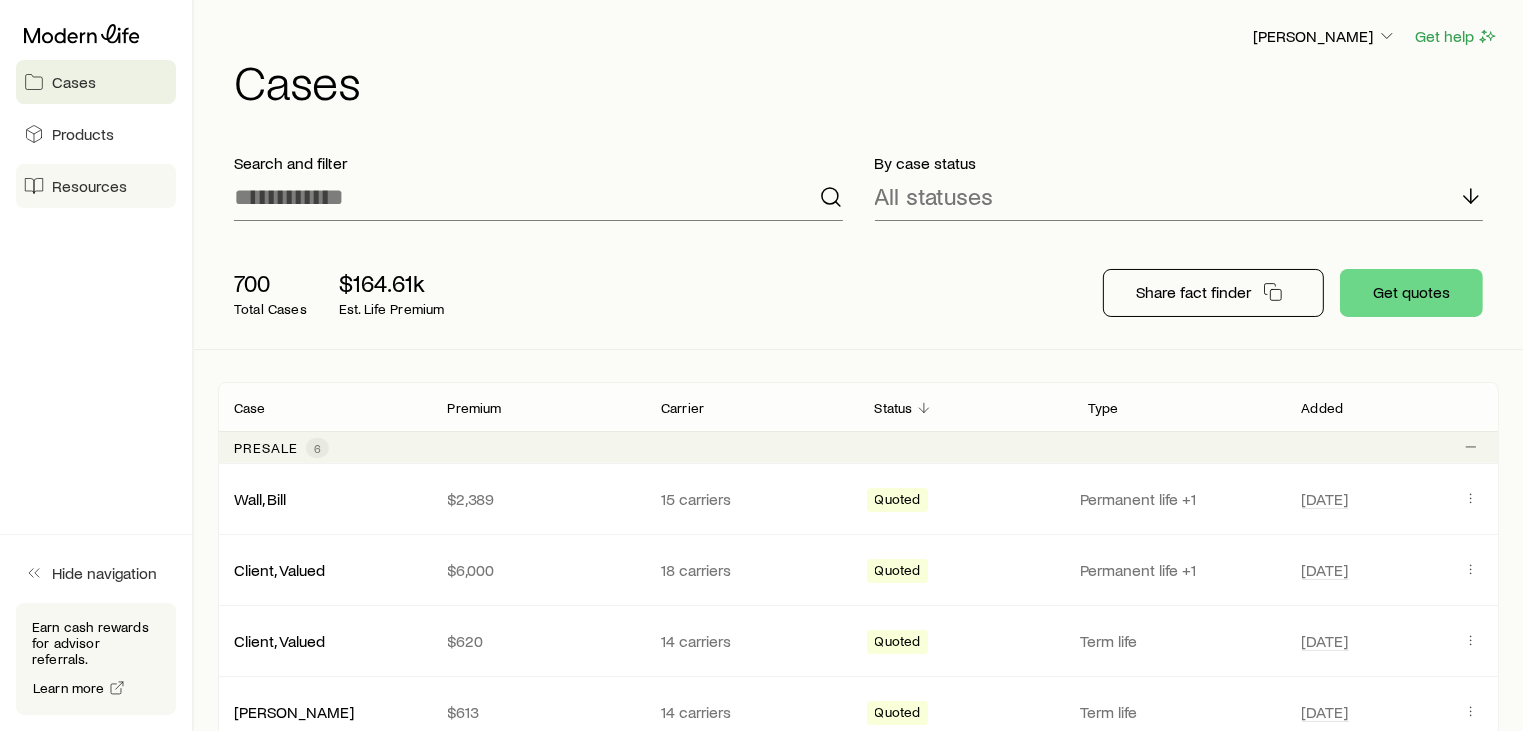 click on "Resources" at bounding box center (89, 186) 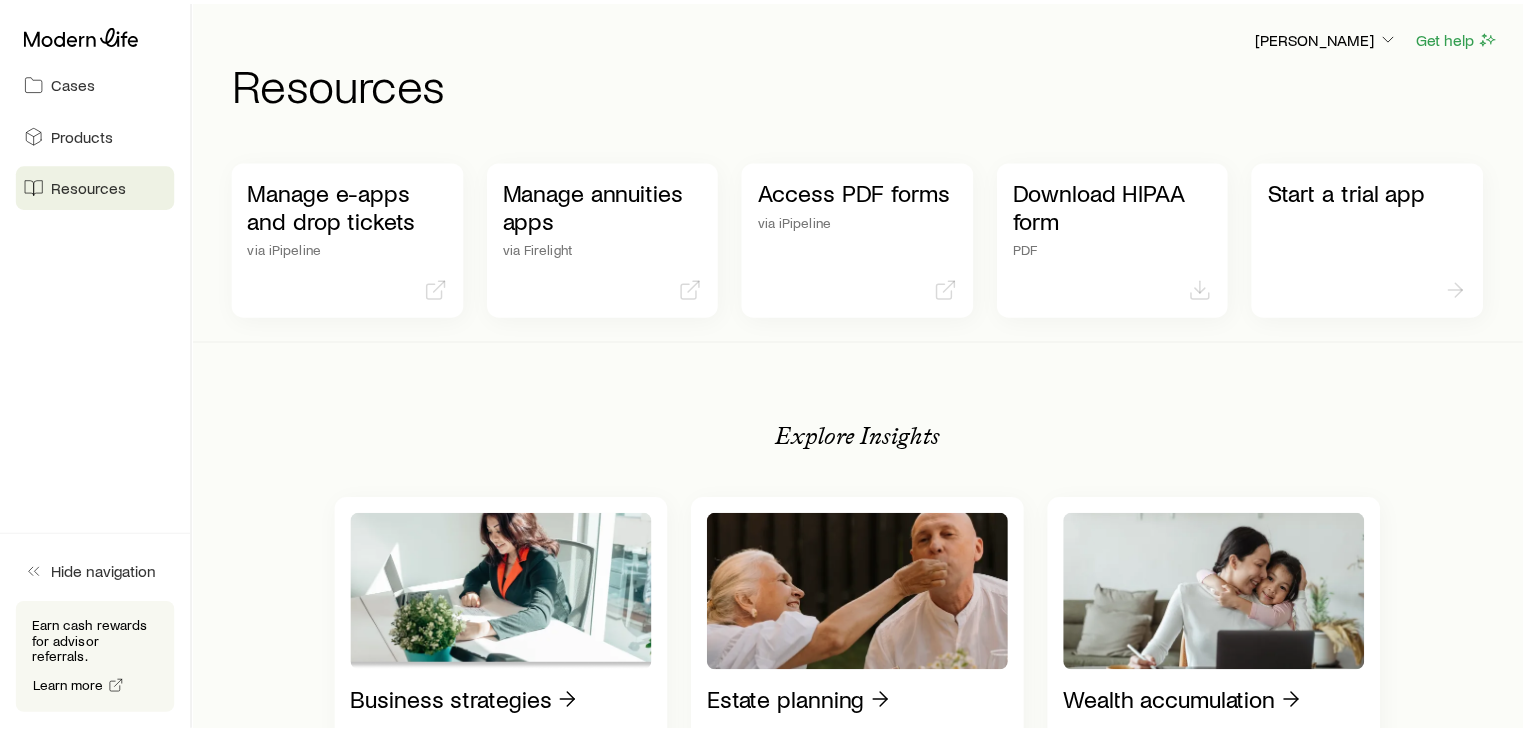 scroll, scrollTop: 90353, scrollLeft: 0, axis: vertical 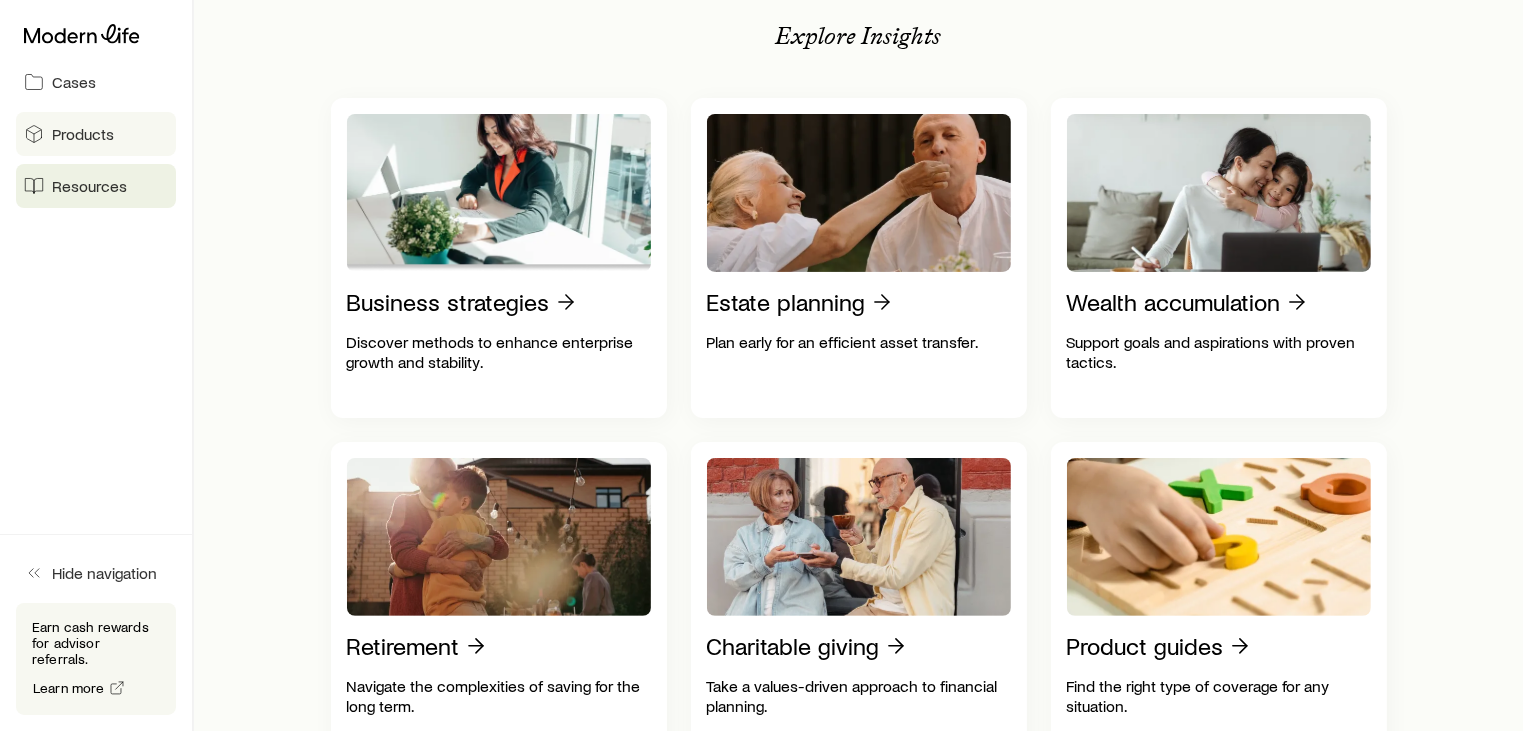 click on "Products" at bounding box center [96, 134] 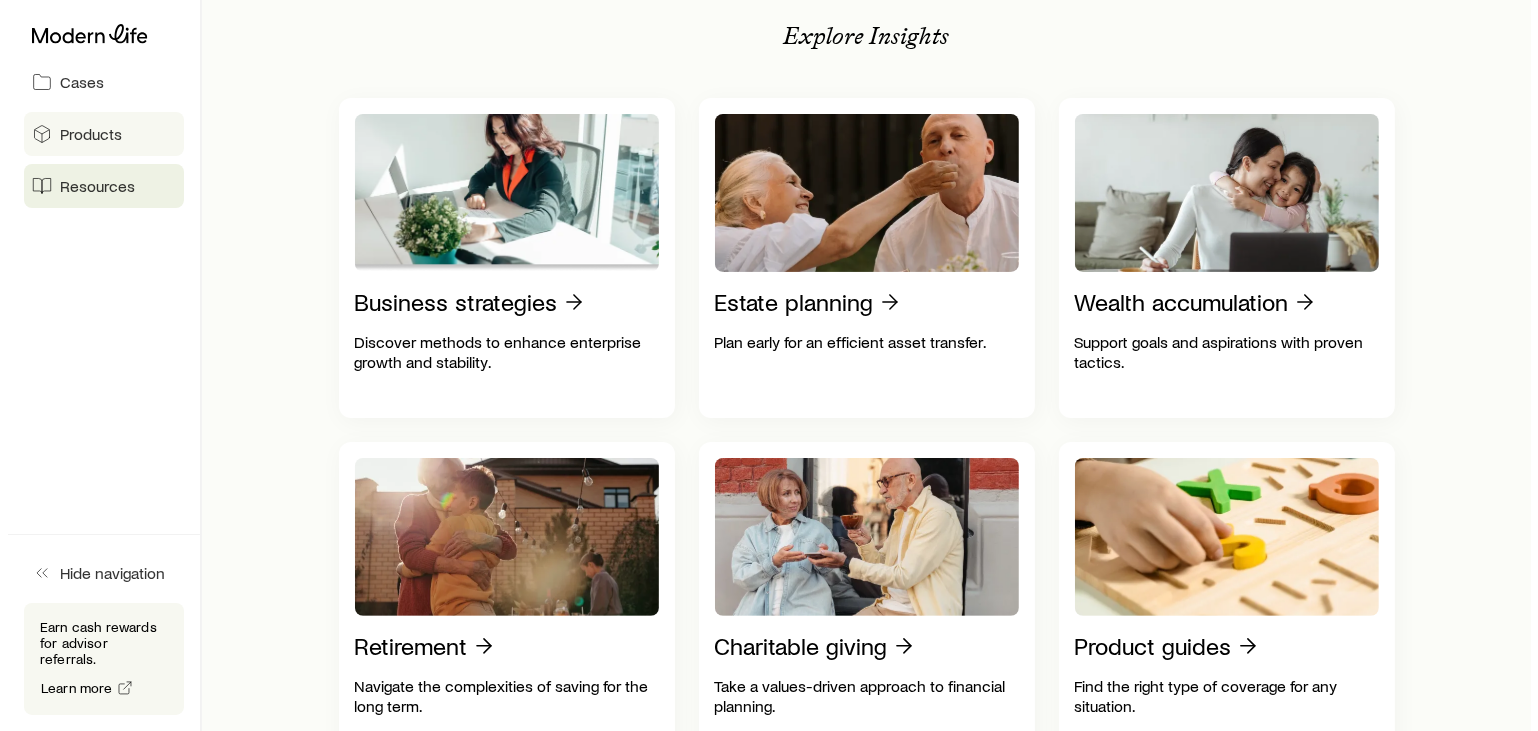 scroll, scrollTop: 0, scrollLeft: 0, axis: both 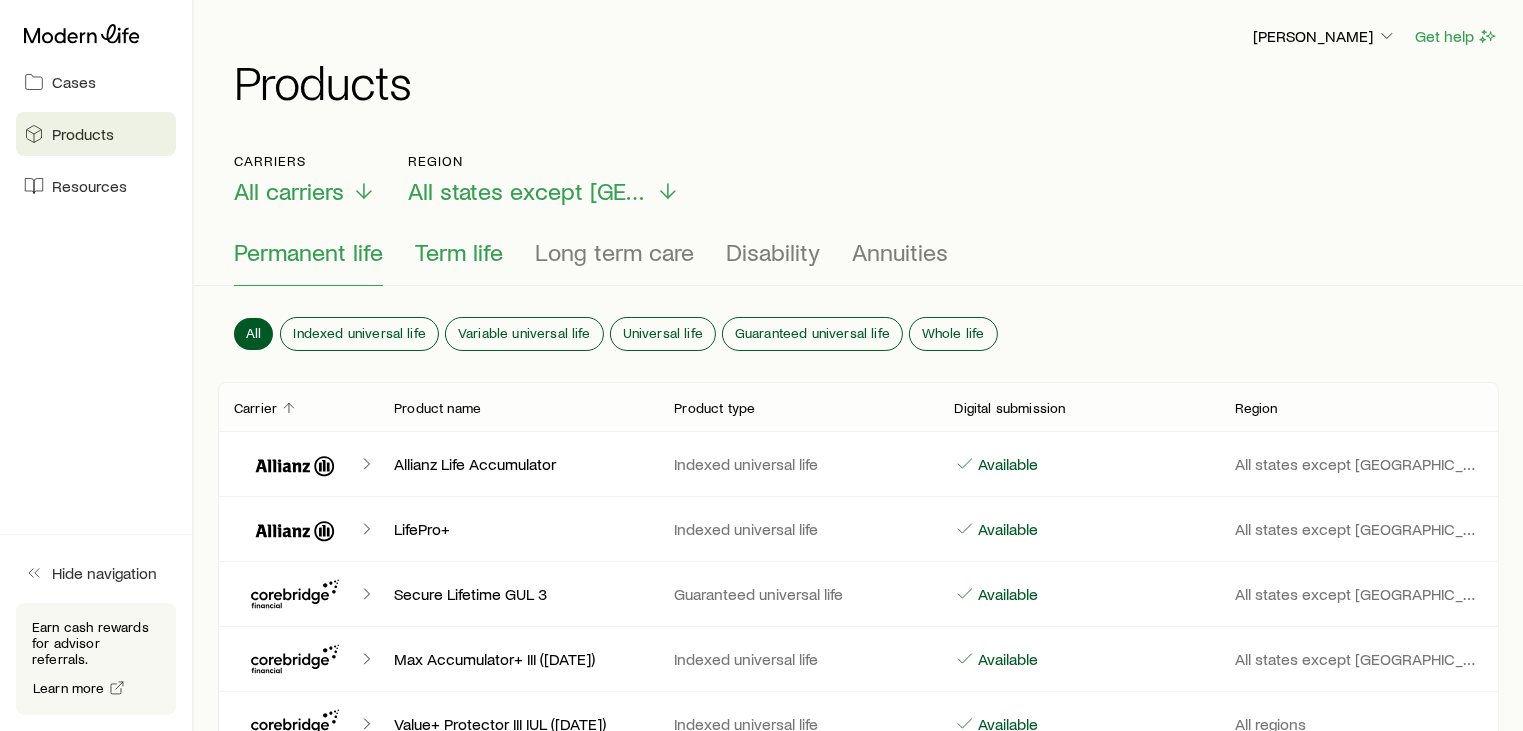 click on "Term life" at bounding box center [459, 252] 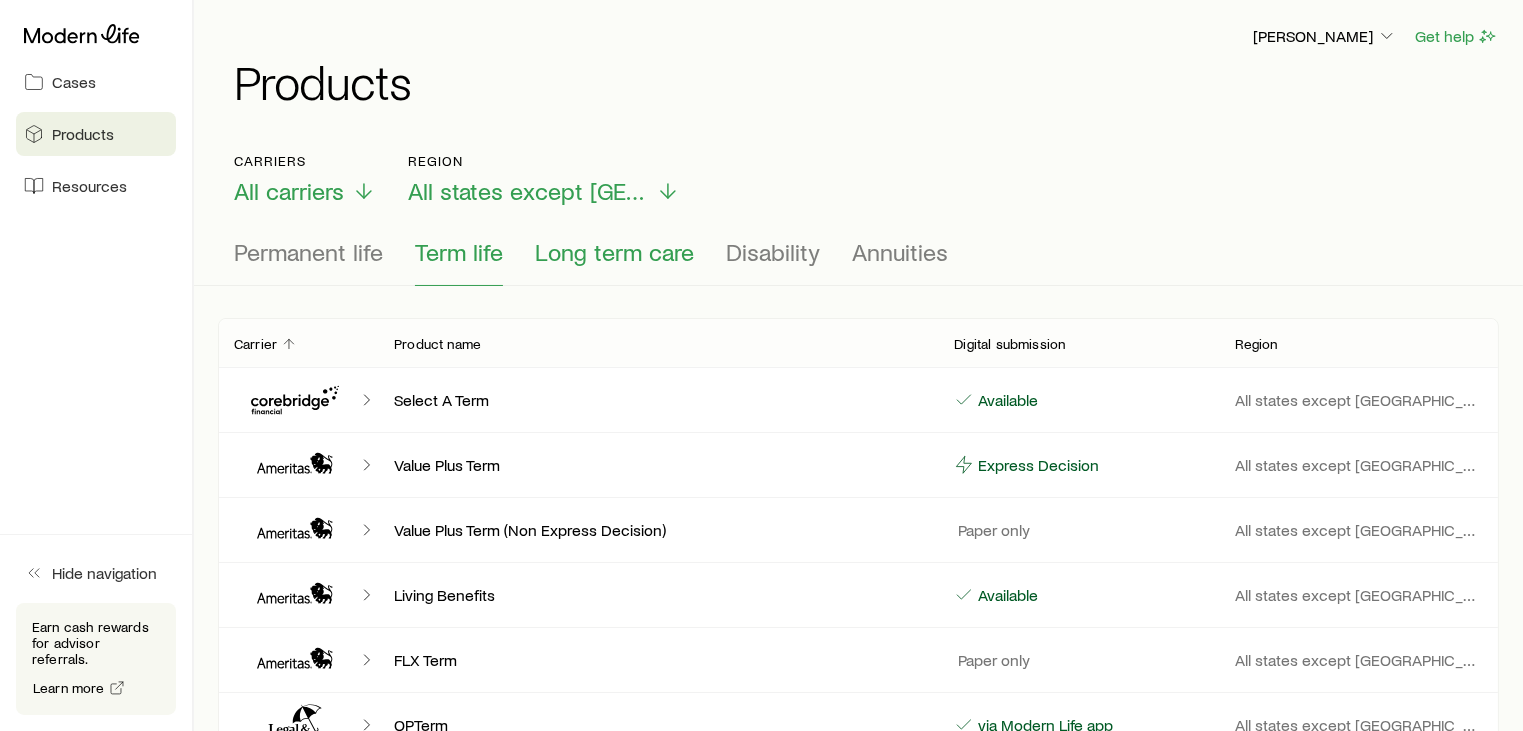 click on "Long term care" at bounding box center (614, 252) 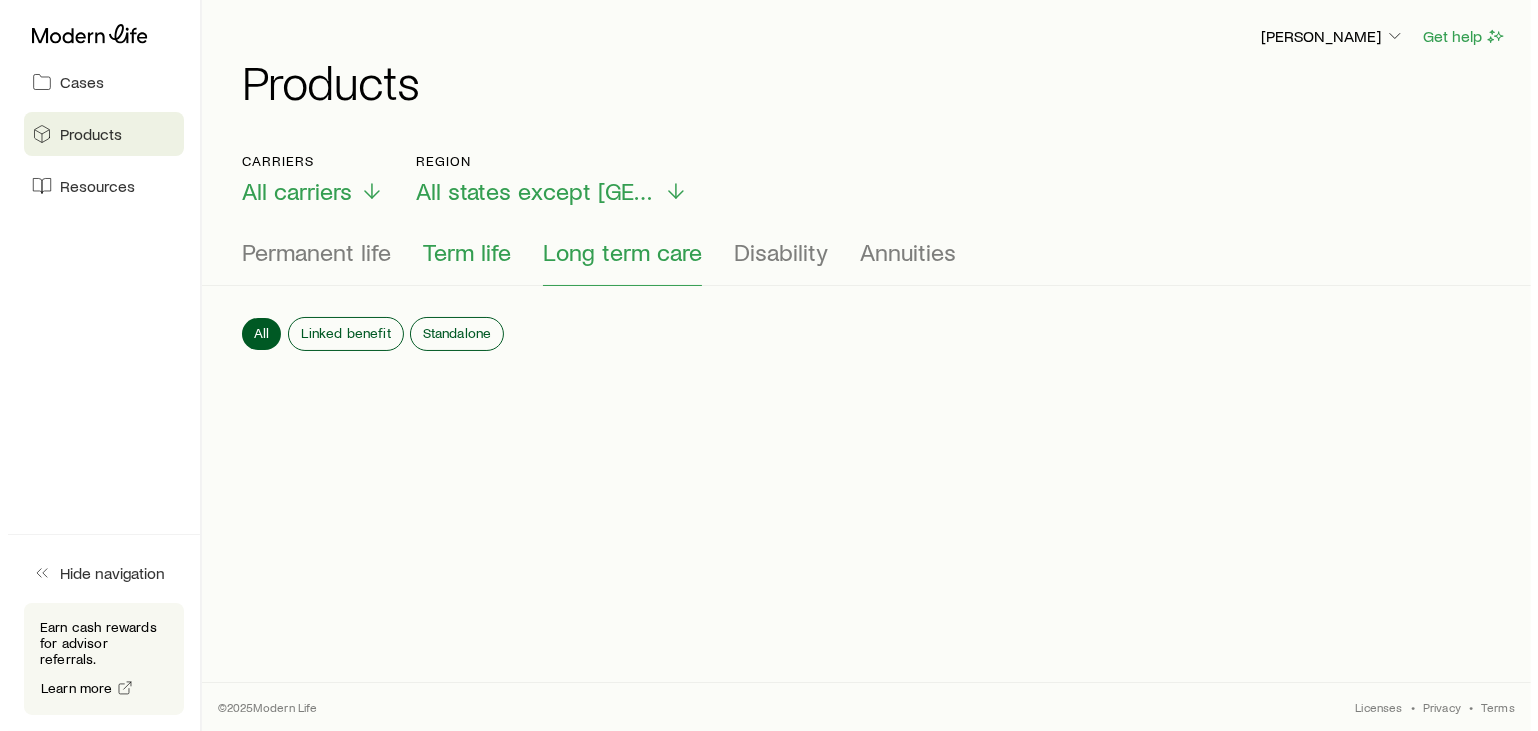 scroll, scrollTop: 90353, scrollLeft: 0, axis: vertical 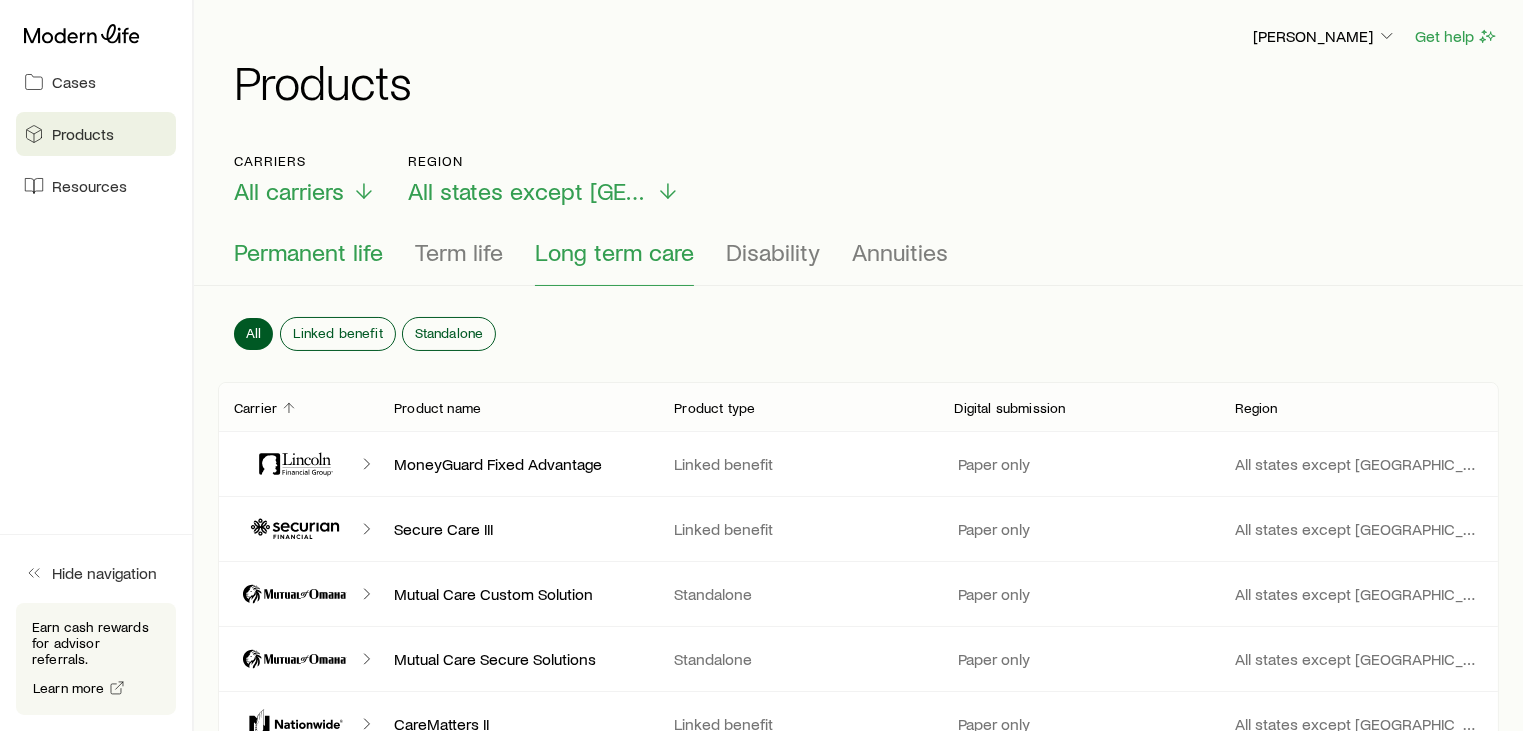 click on "Permanent life" at bounding box center (308, 262) 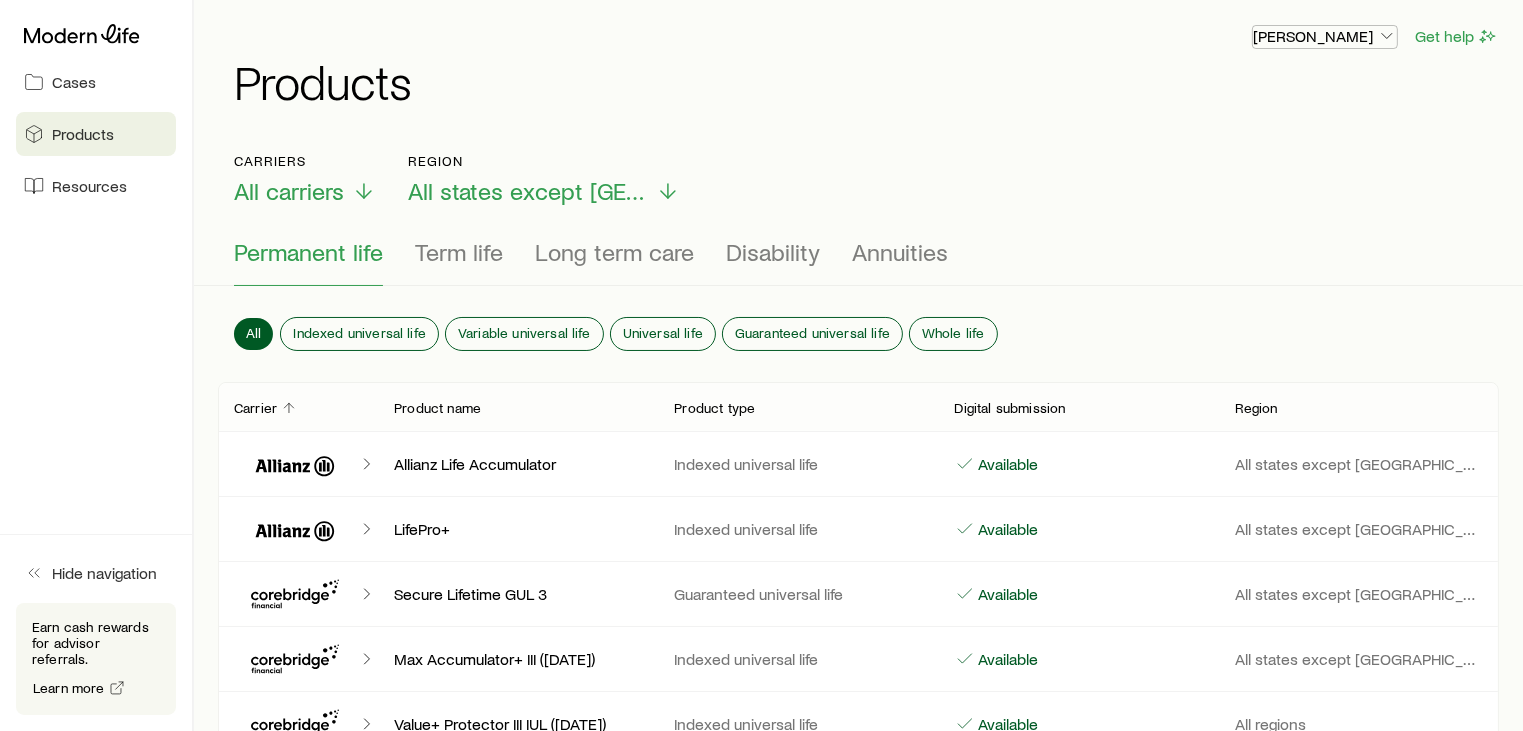 click 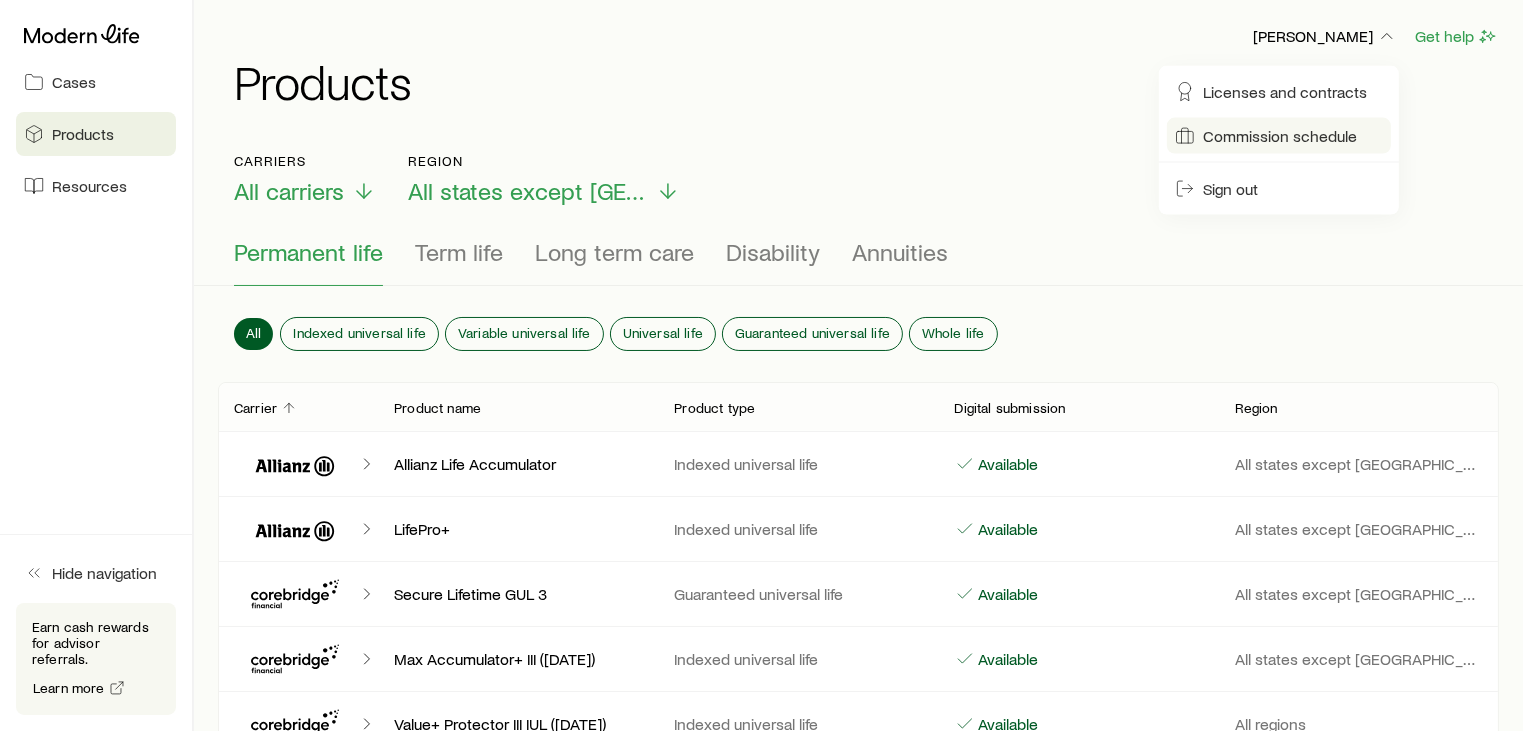 click on "Commission schedule" at bounding box center [1280, 136] 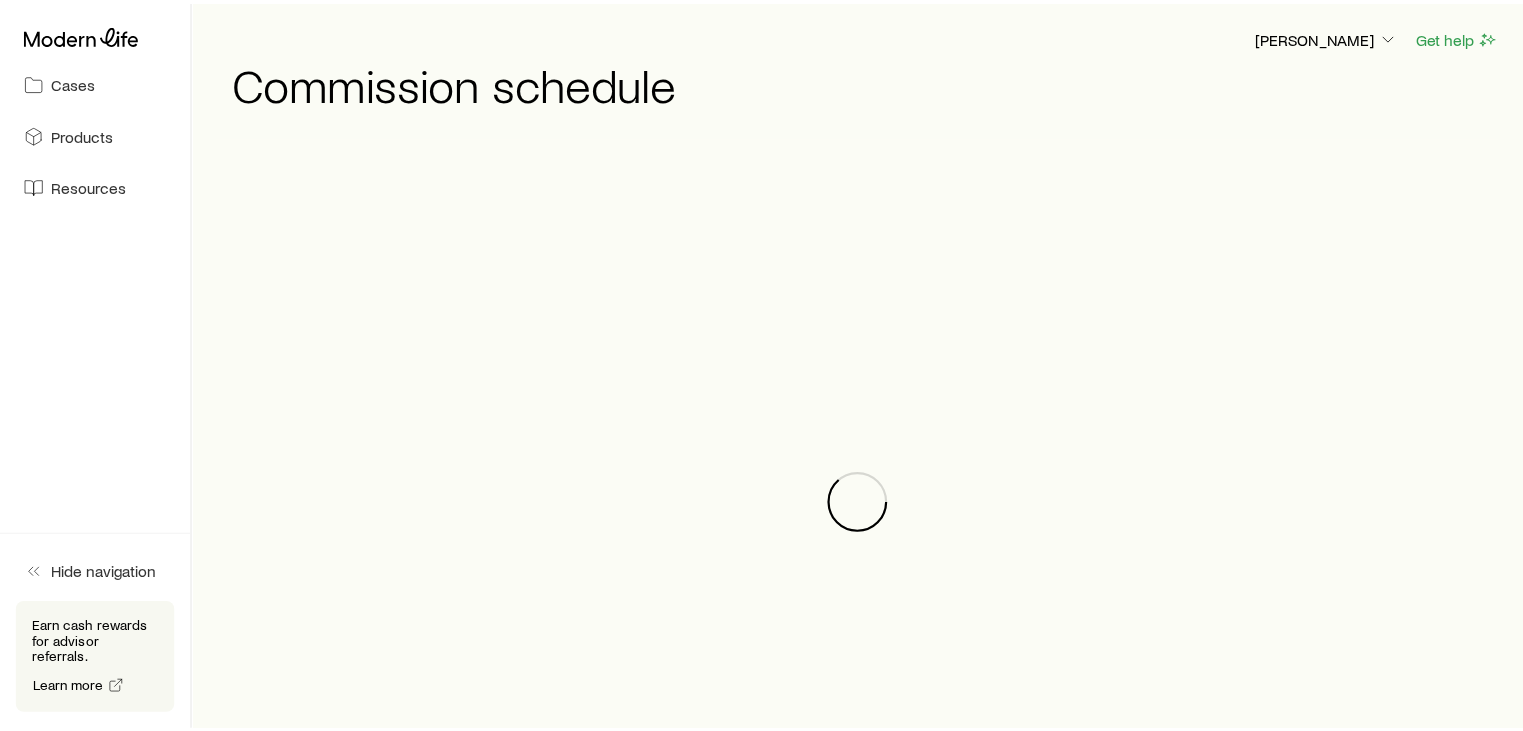 scroll, scrollTop: 90353, scrollLeft: 0, axis: vertical 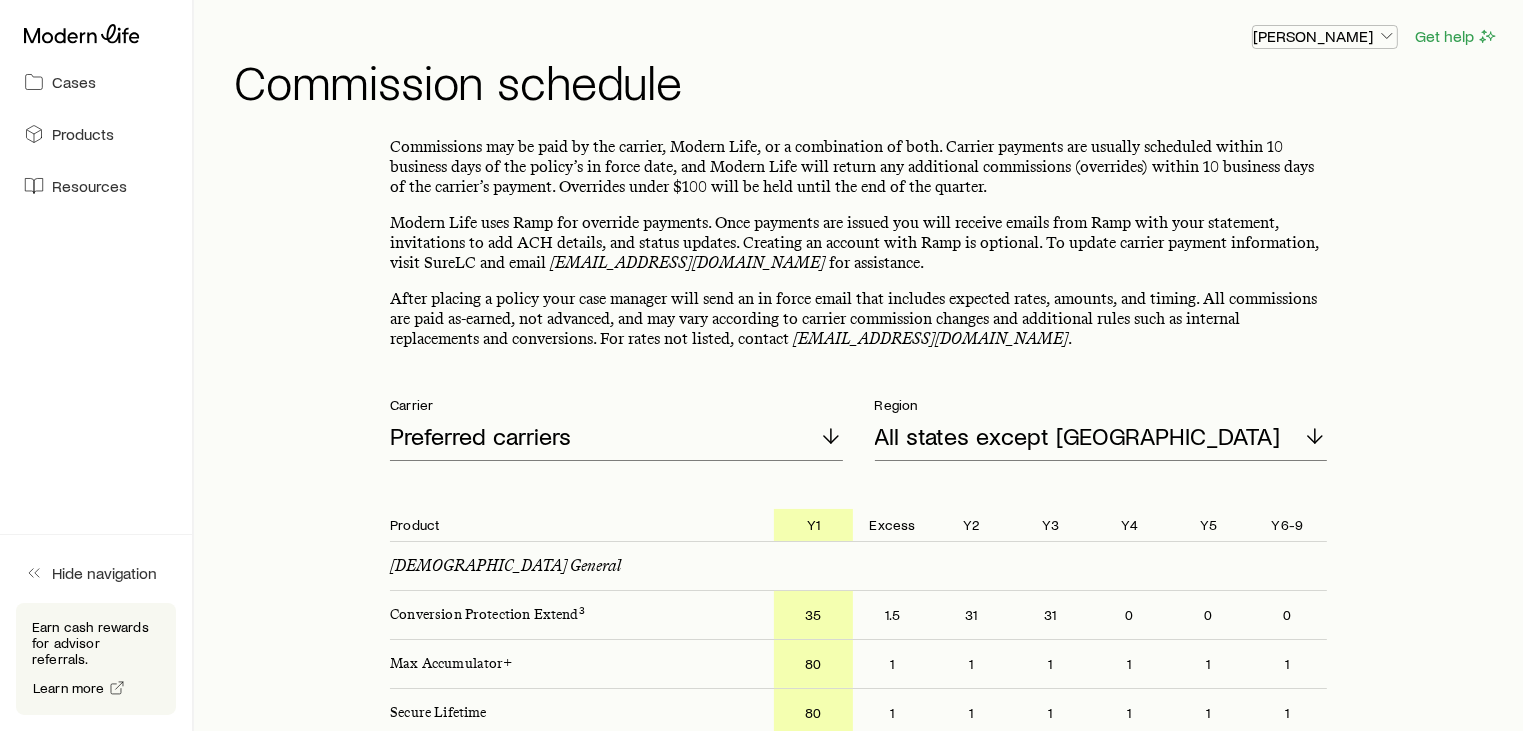 click on "[PERSON_NAME]" at bounding box center [1325, 36] 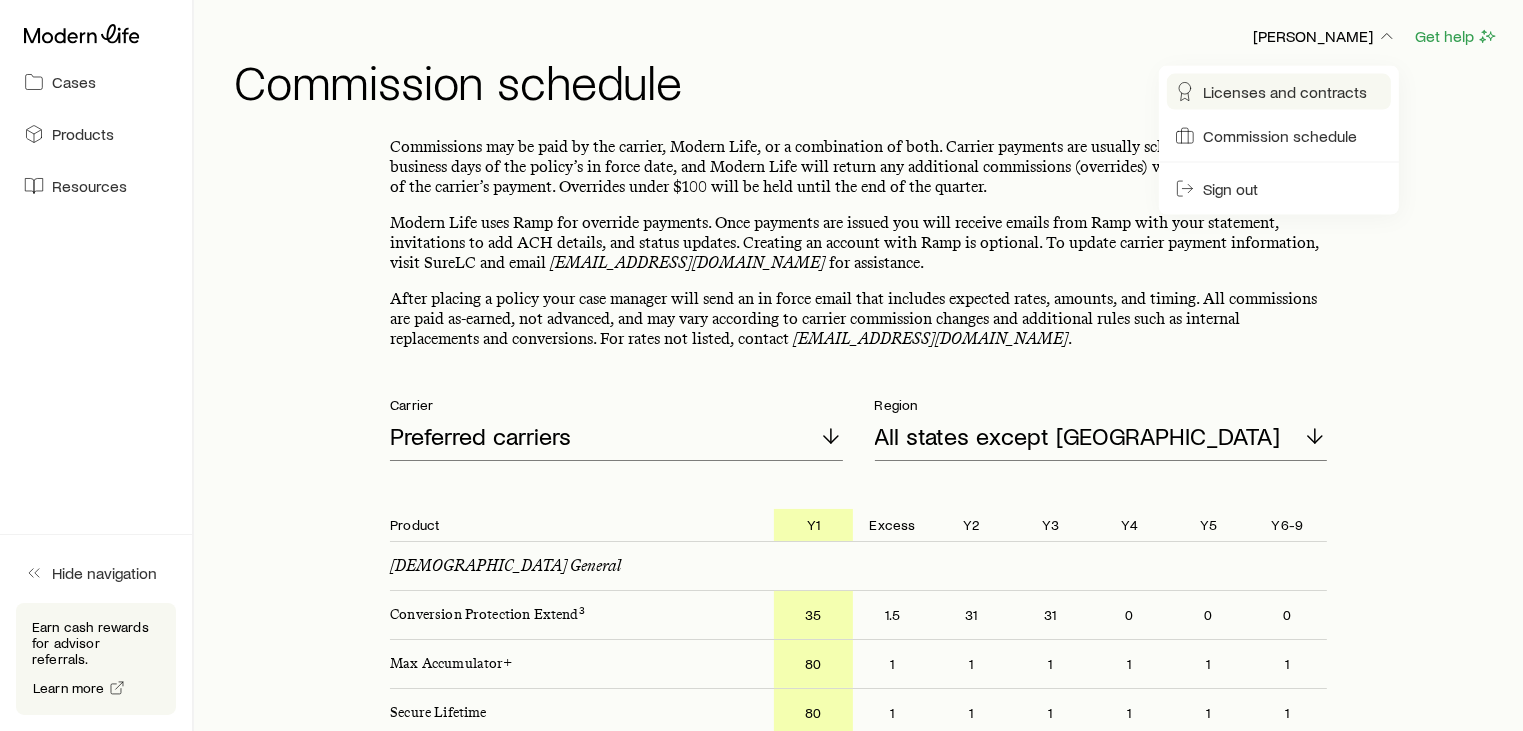 click on "Licenses and contracts" at bounding box center (1285, 92) 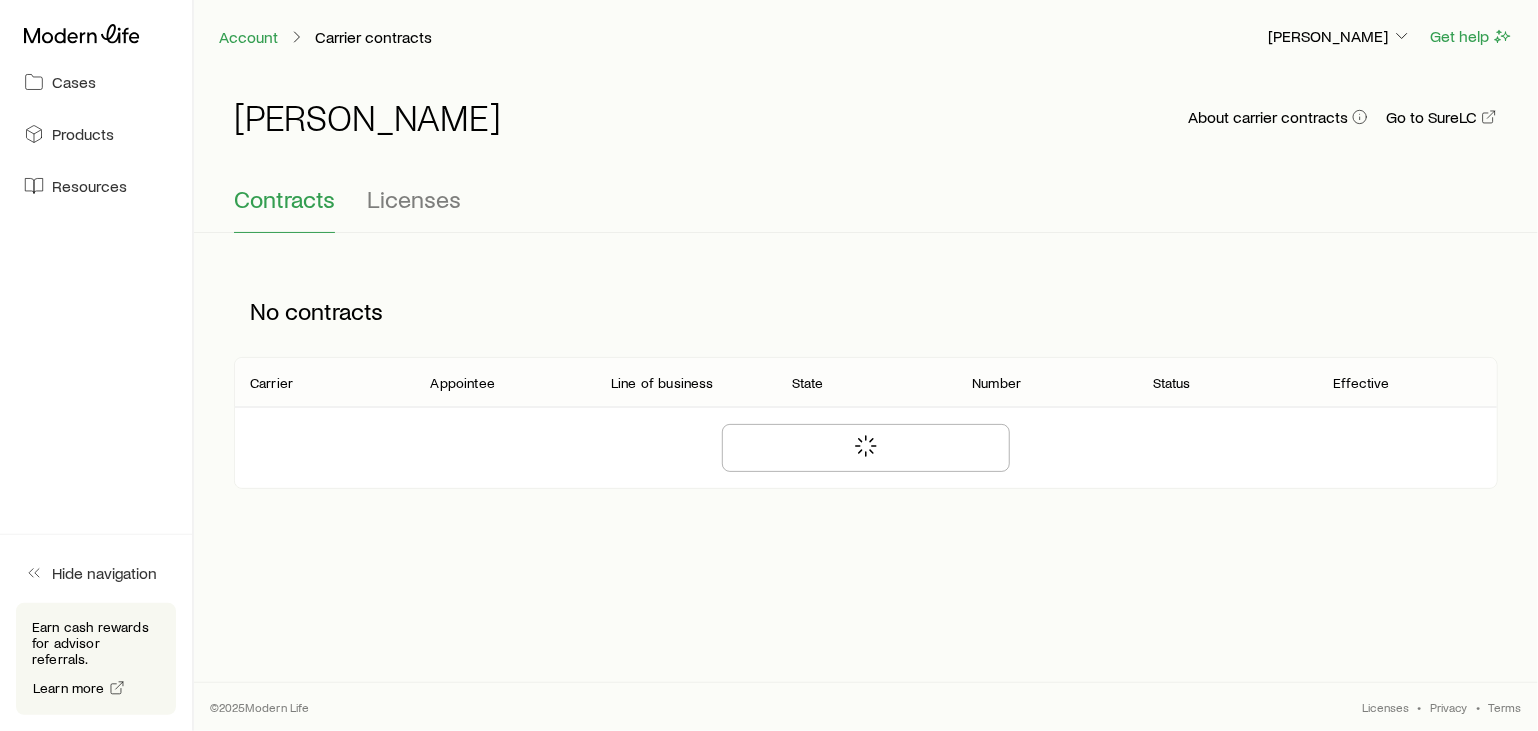 scroll, scrollTop: 90353, scrollLeft: 0, axis: vertical 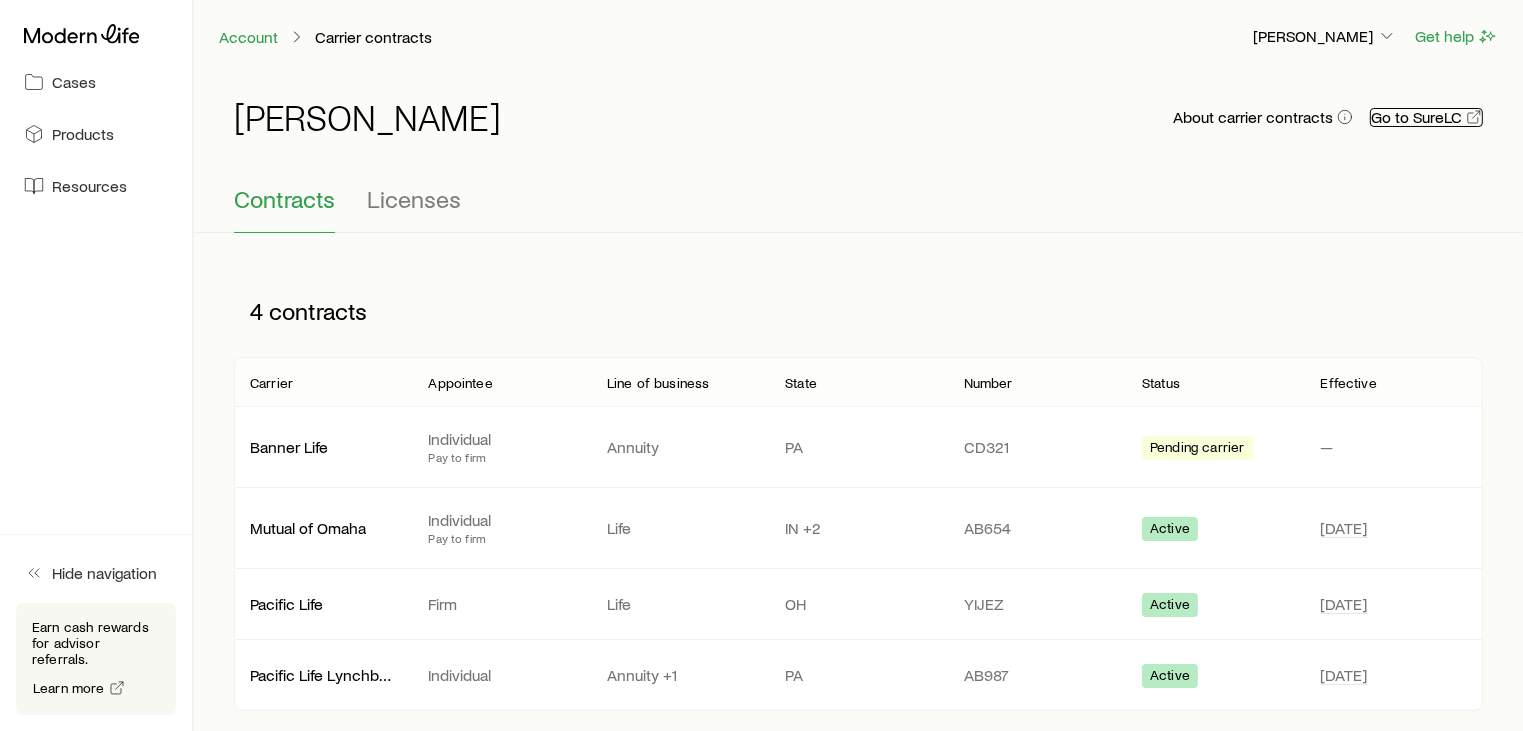 click on "Go to SureLC" at bounding box center [1426, 117] 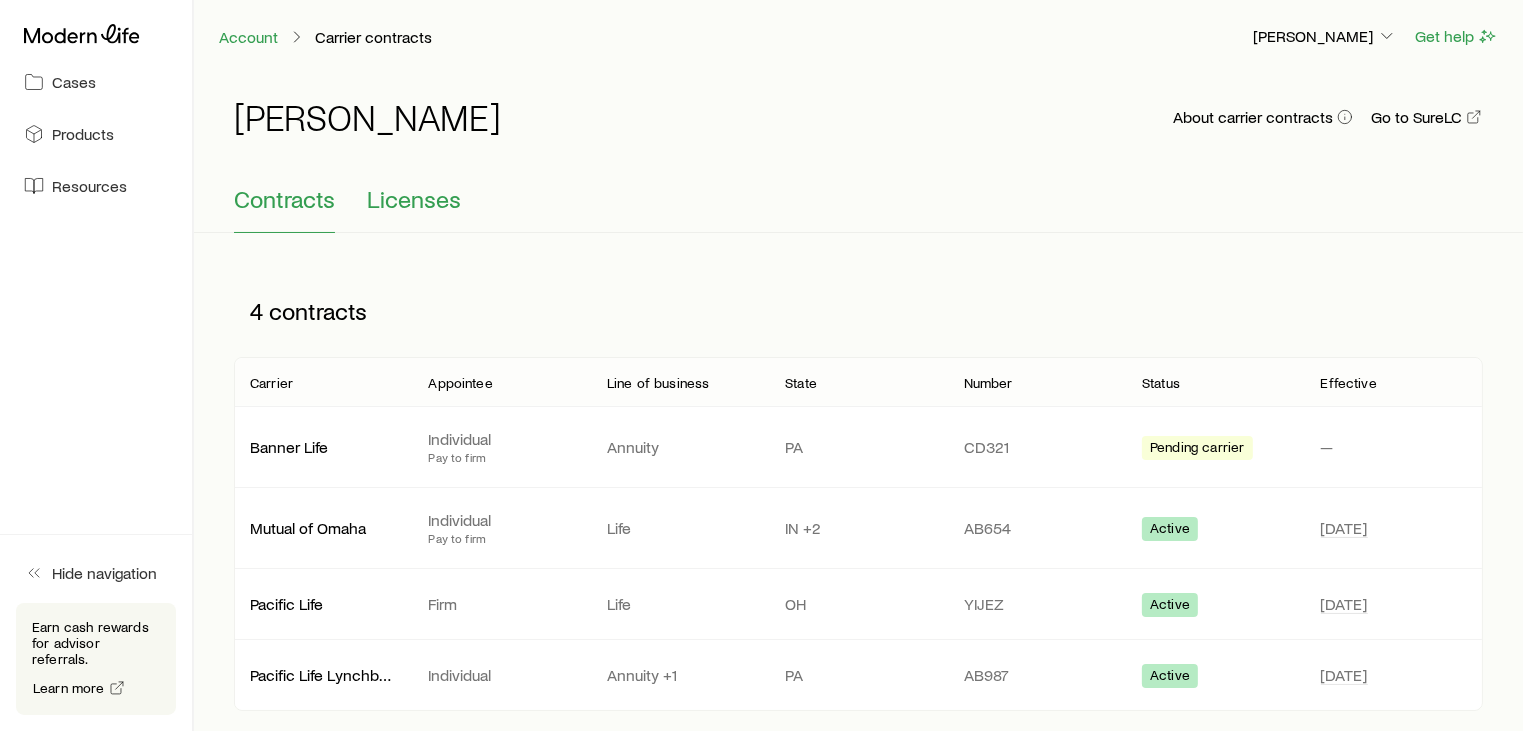 click on "Licenses" at bounding box center [414, 199] 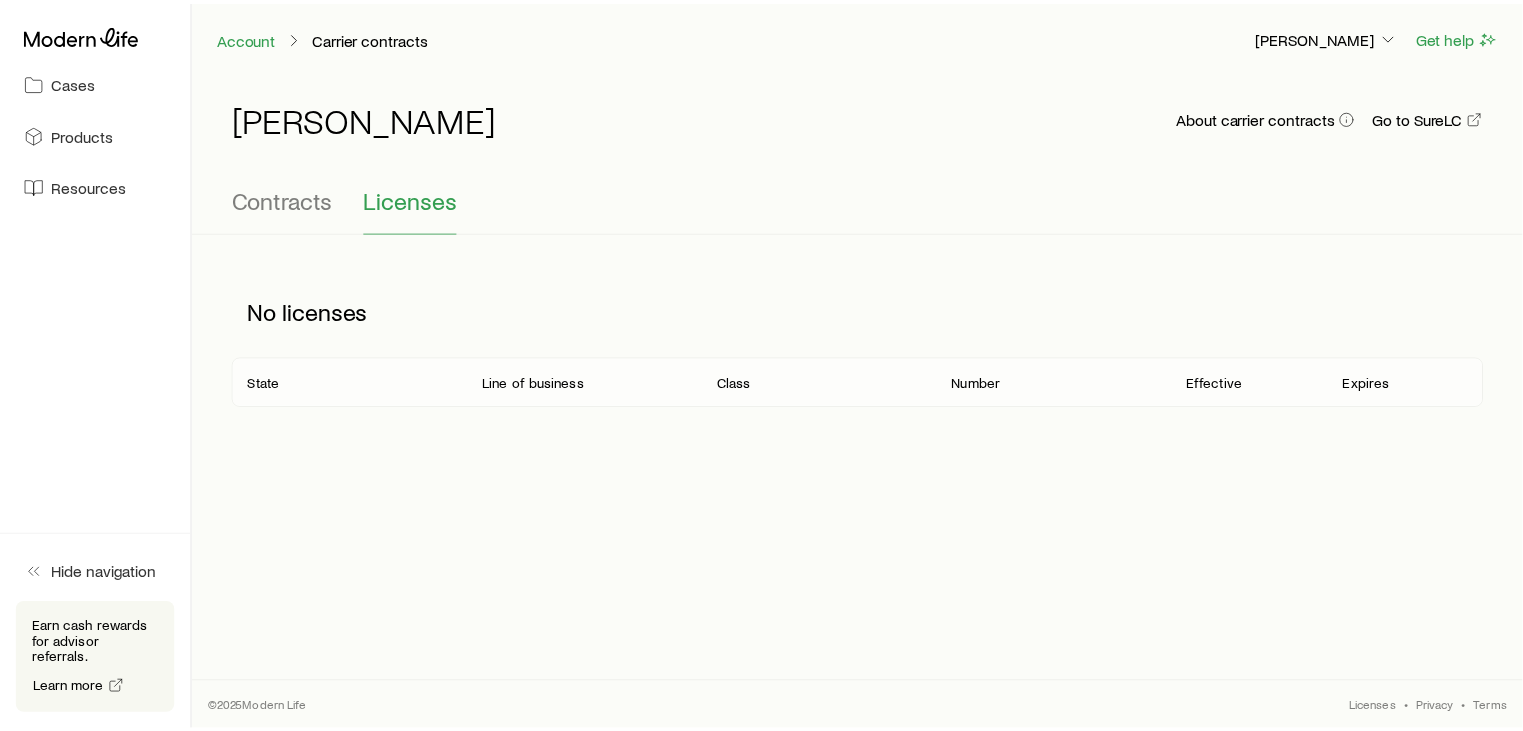 scroll, scrollTop: 90353, scrollLeft: 0, axis: vertical 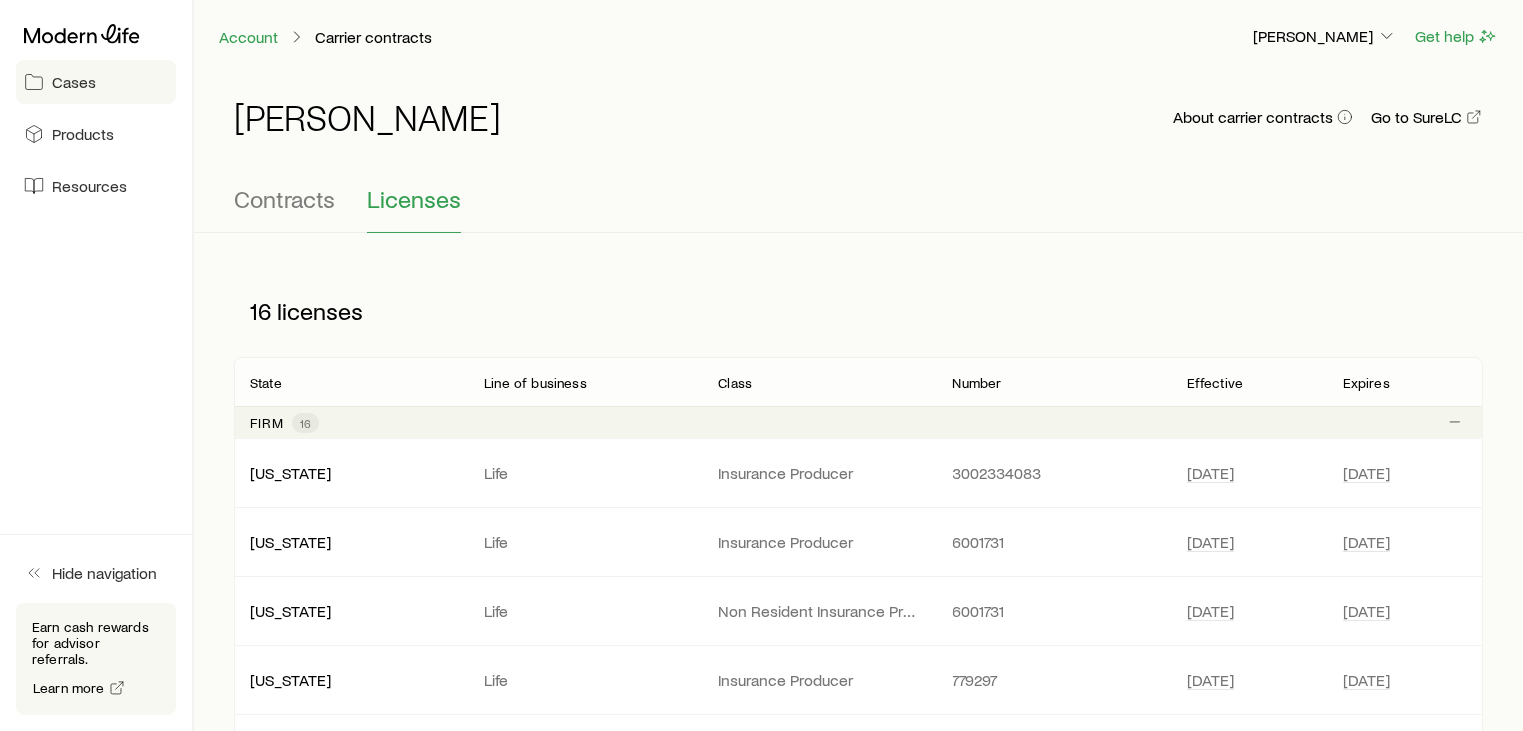 click on "Cases" at bounding box center (74, 82) 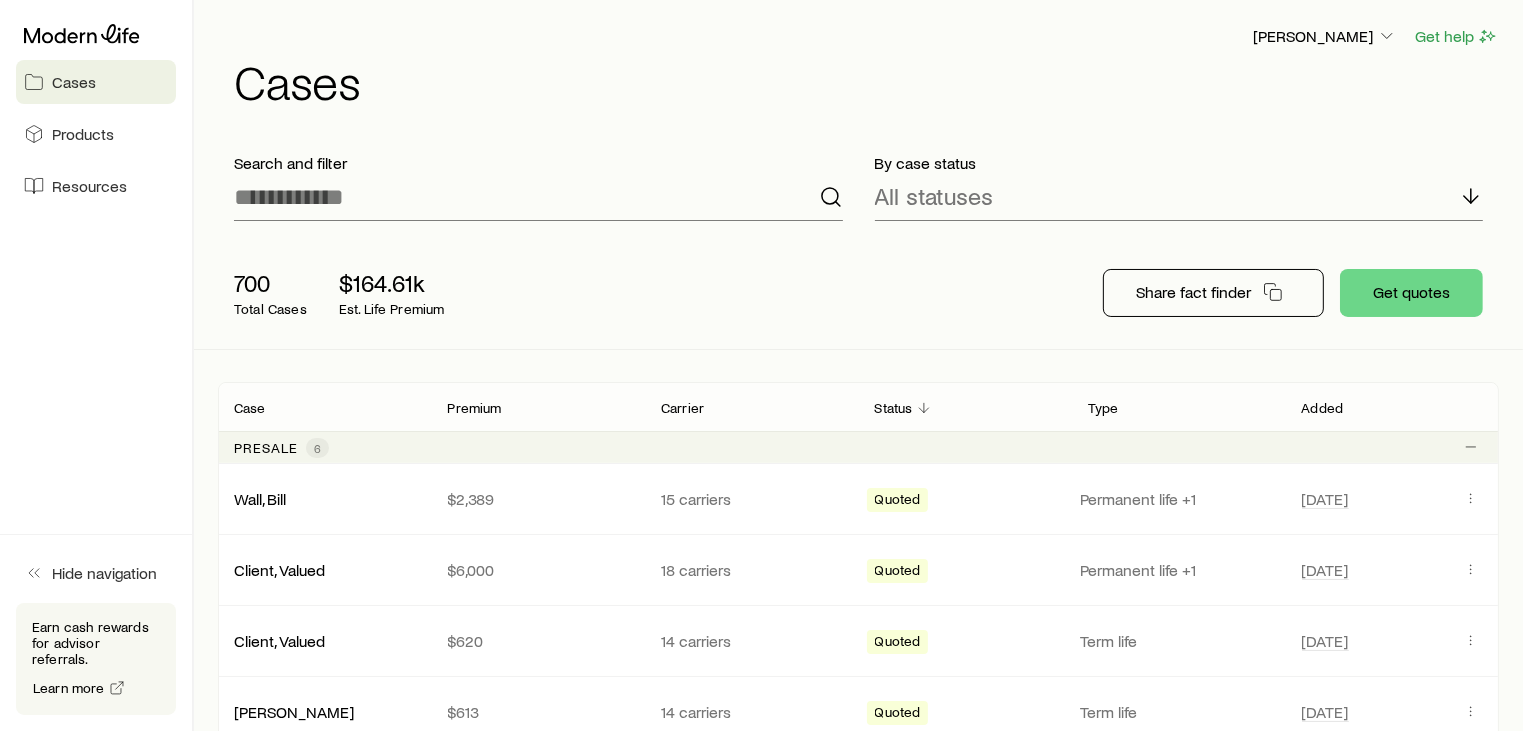 scroll, scrollTop: 90353, scrollLeft: 0, axis: vertical 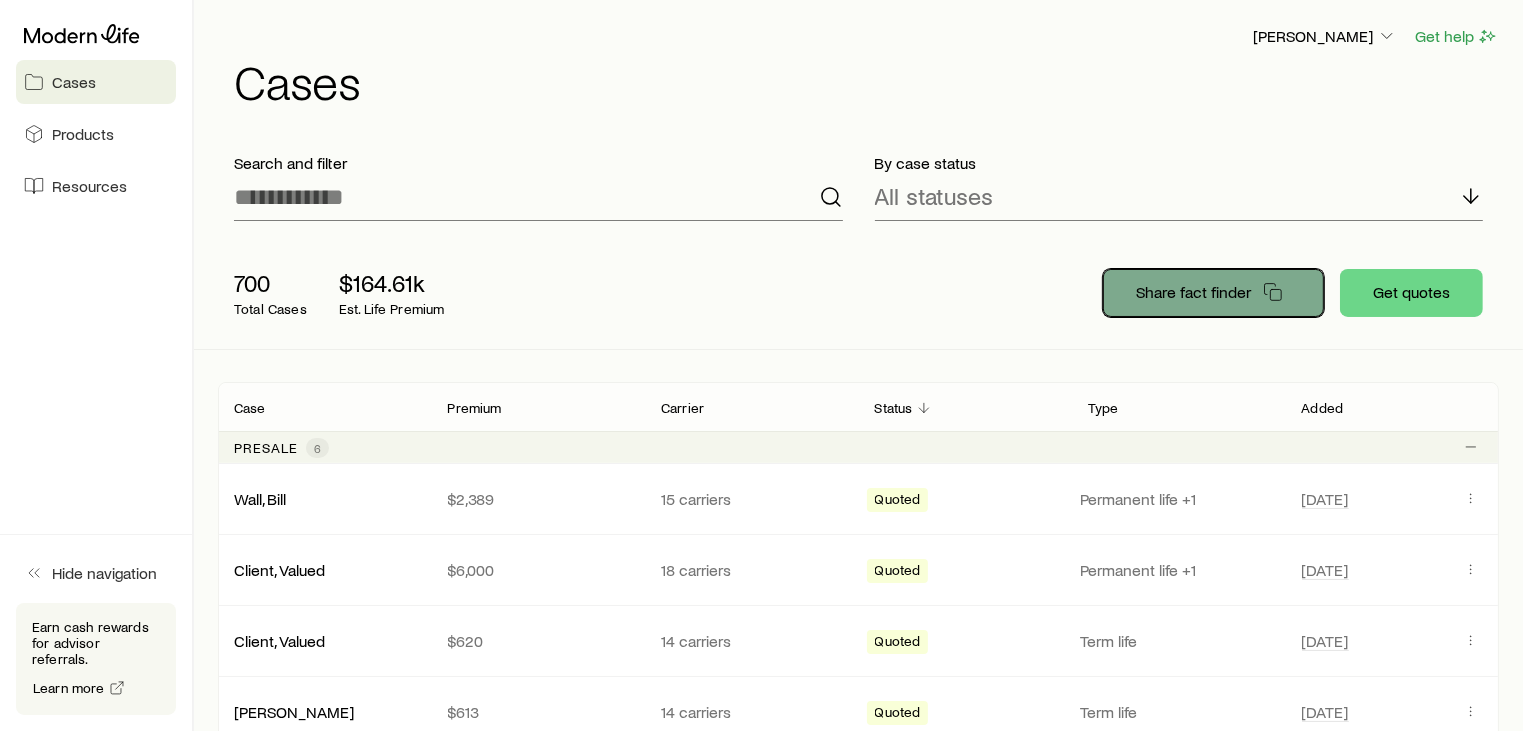 click on "Share fact finder" at bounding box center (1213, 293) 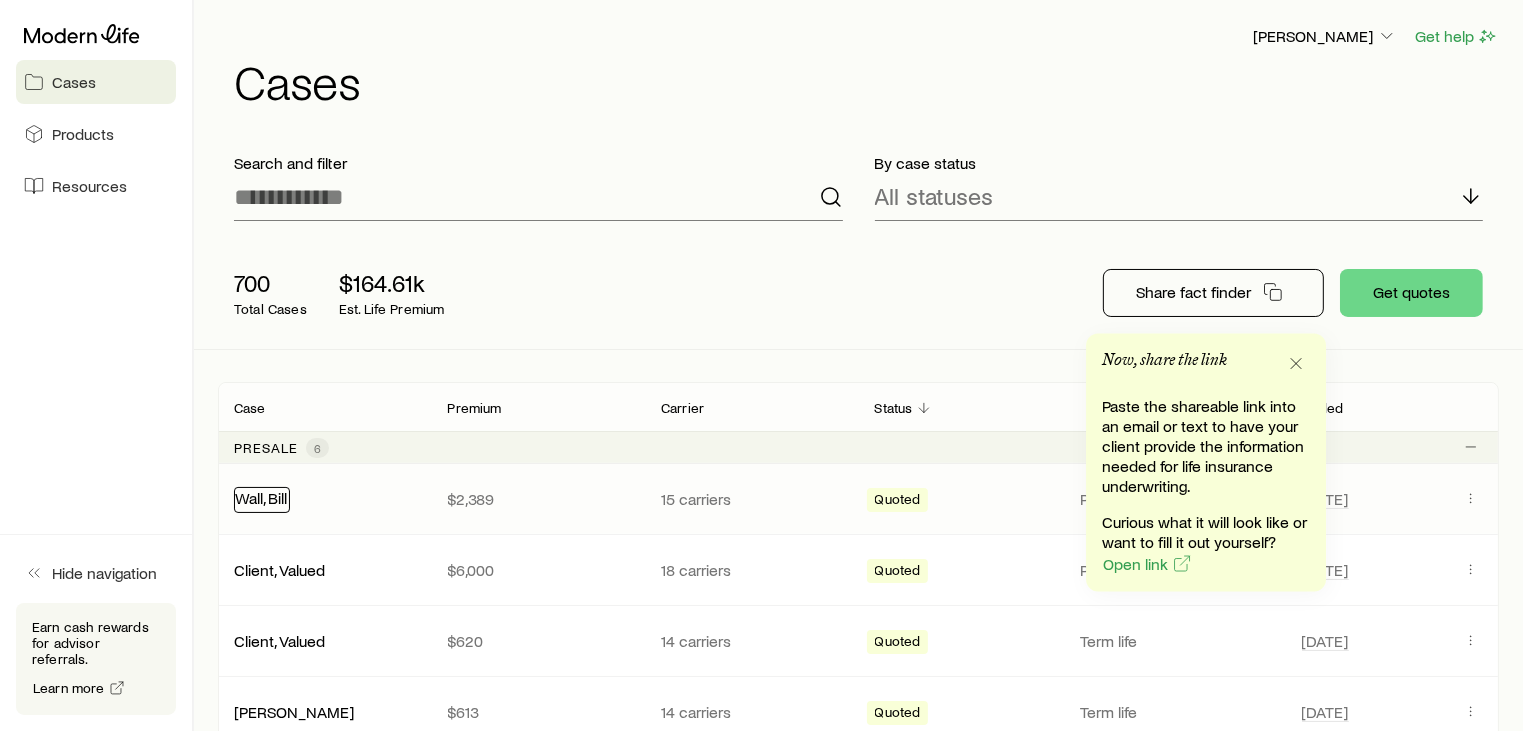 click on "Wall, Bill" at bounding box center (262, 500) 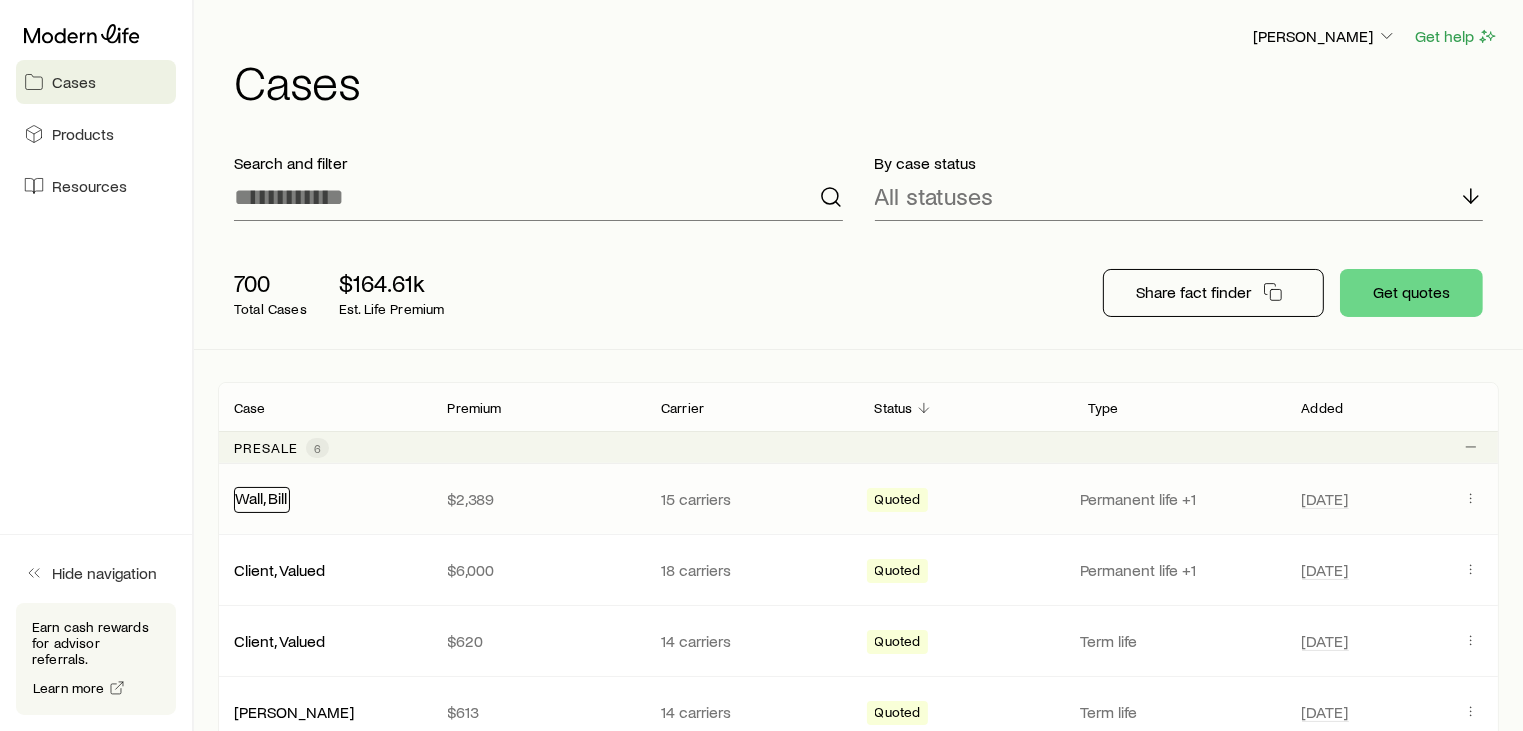 click on "Wall, Bill" at bounding box center (261, 497) 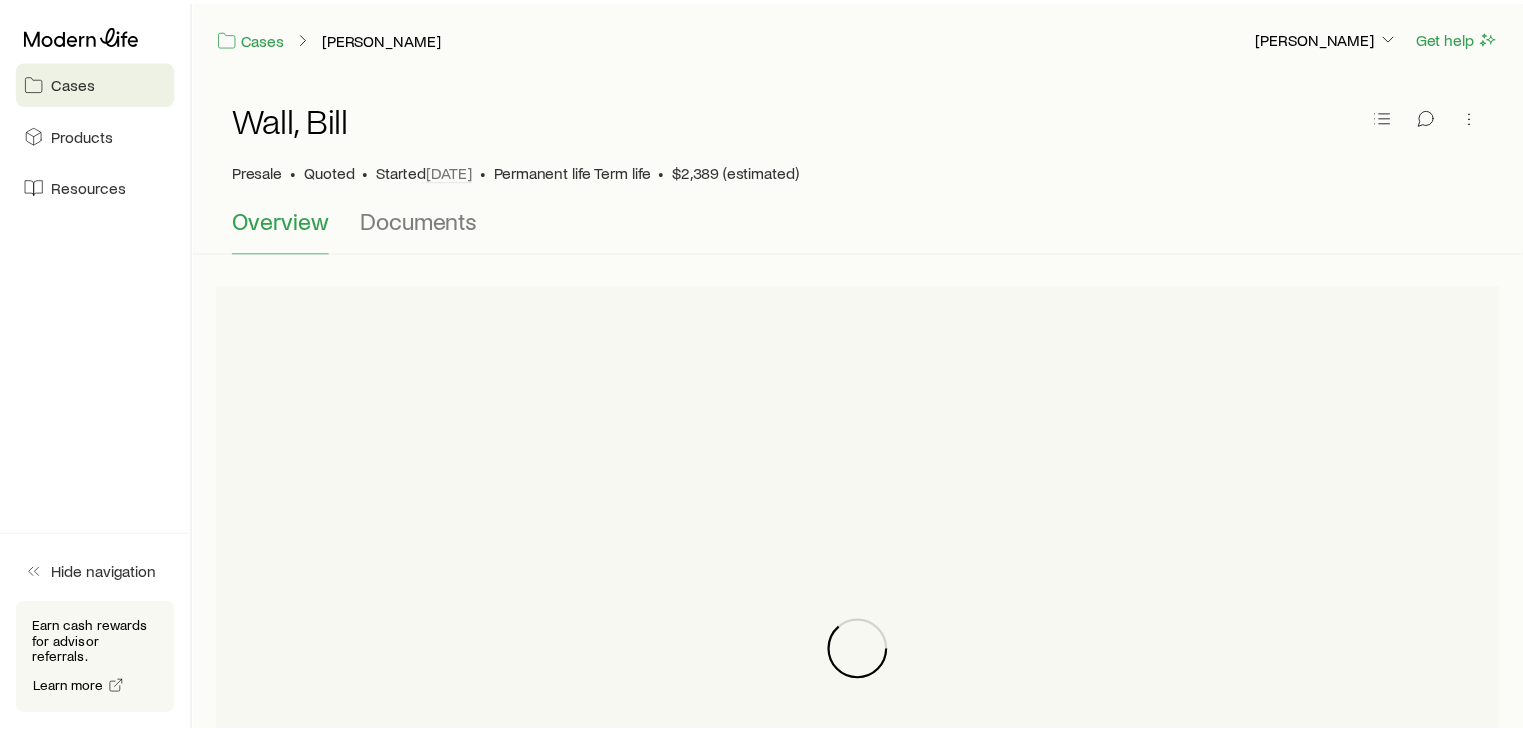 scroll, scrollTop: 90353, scrollLeft: 0, axis: vertical 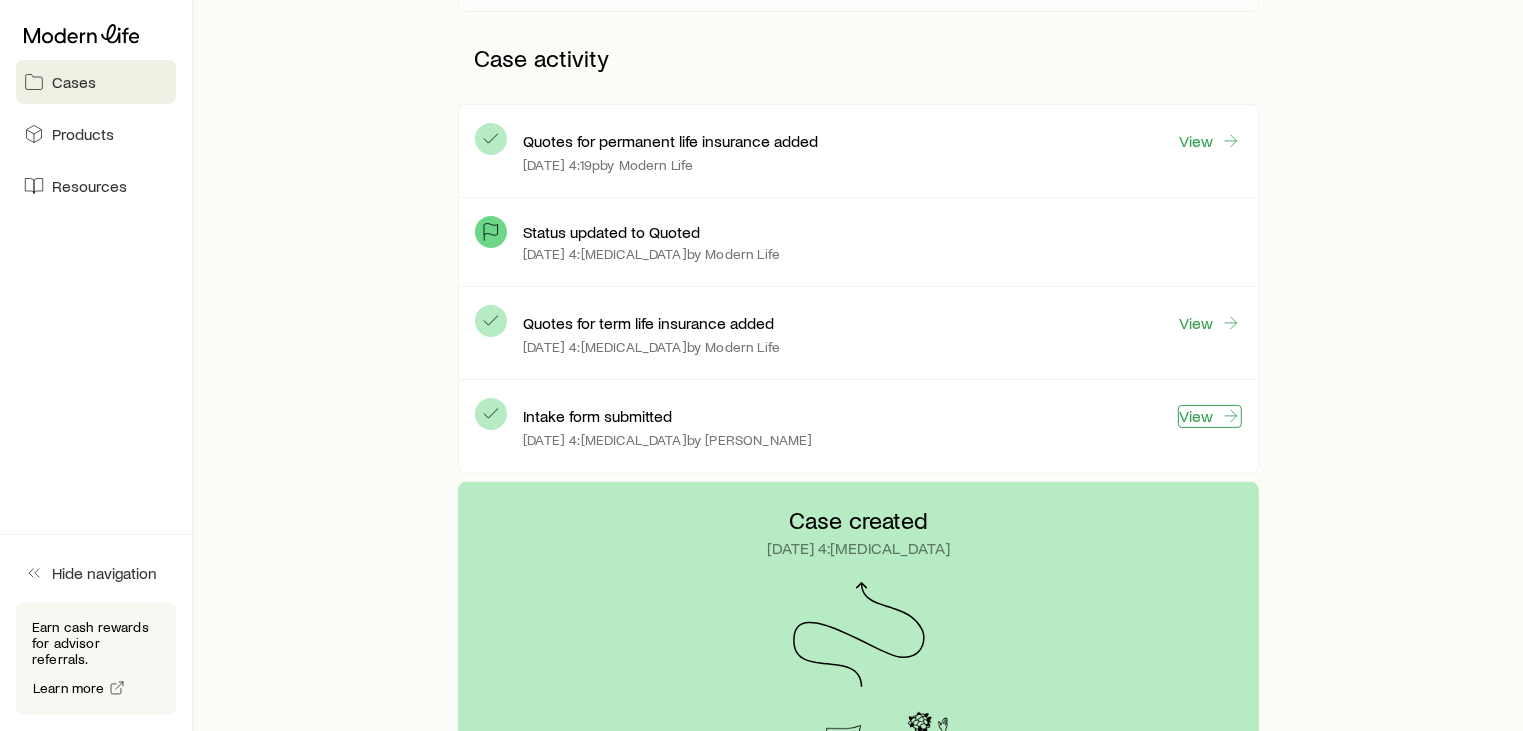 click on "View" at bounding box center [1210, 416] 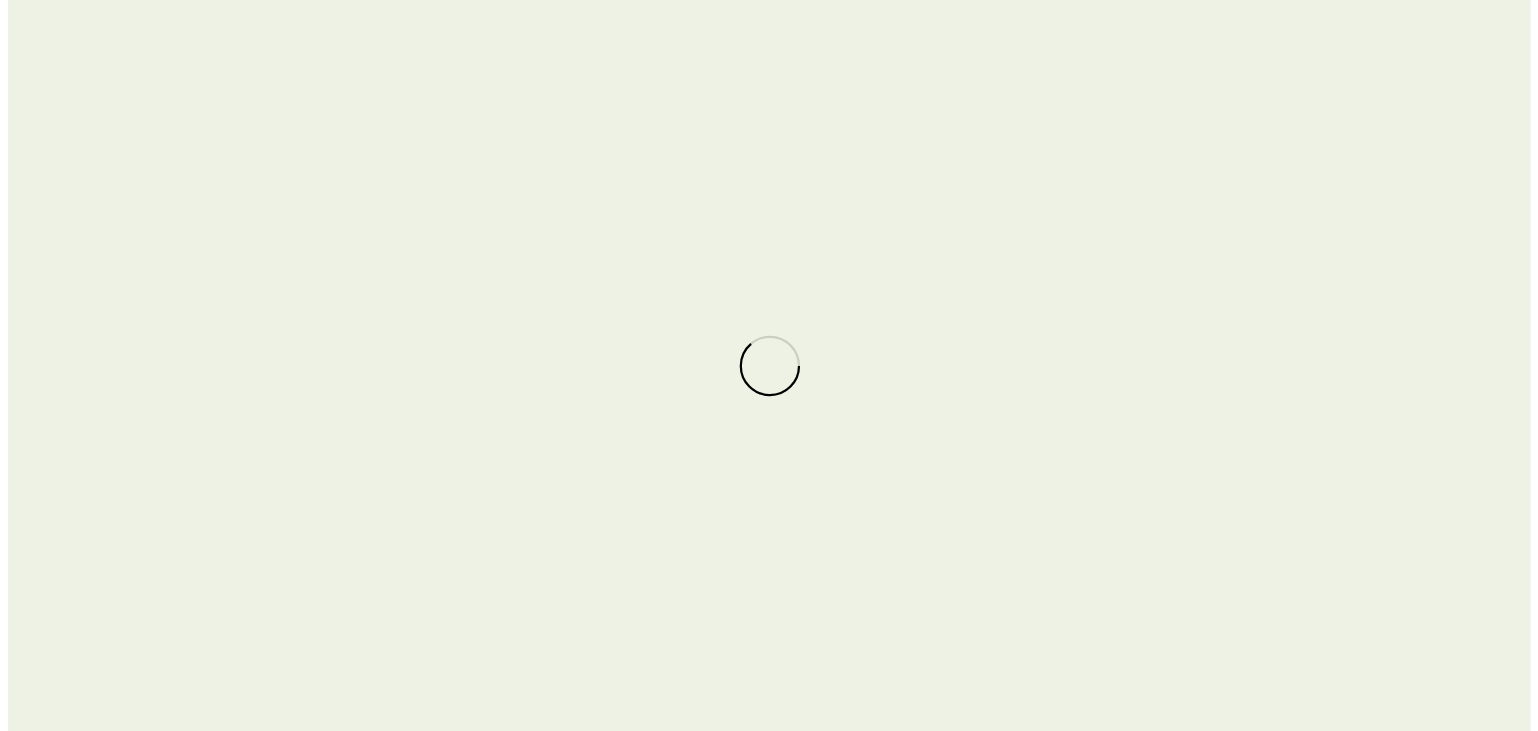 scroll, scrollTop: 0, scrollLeft: 0, axis: both 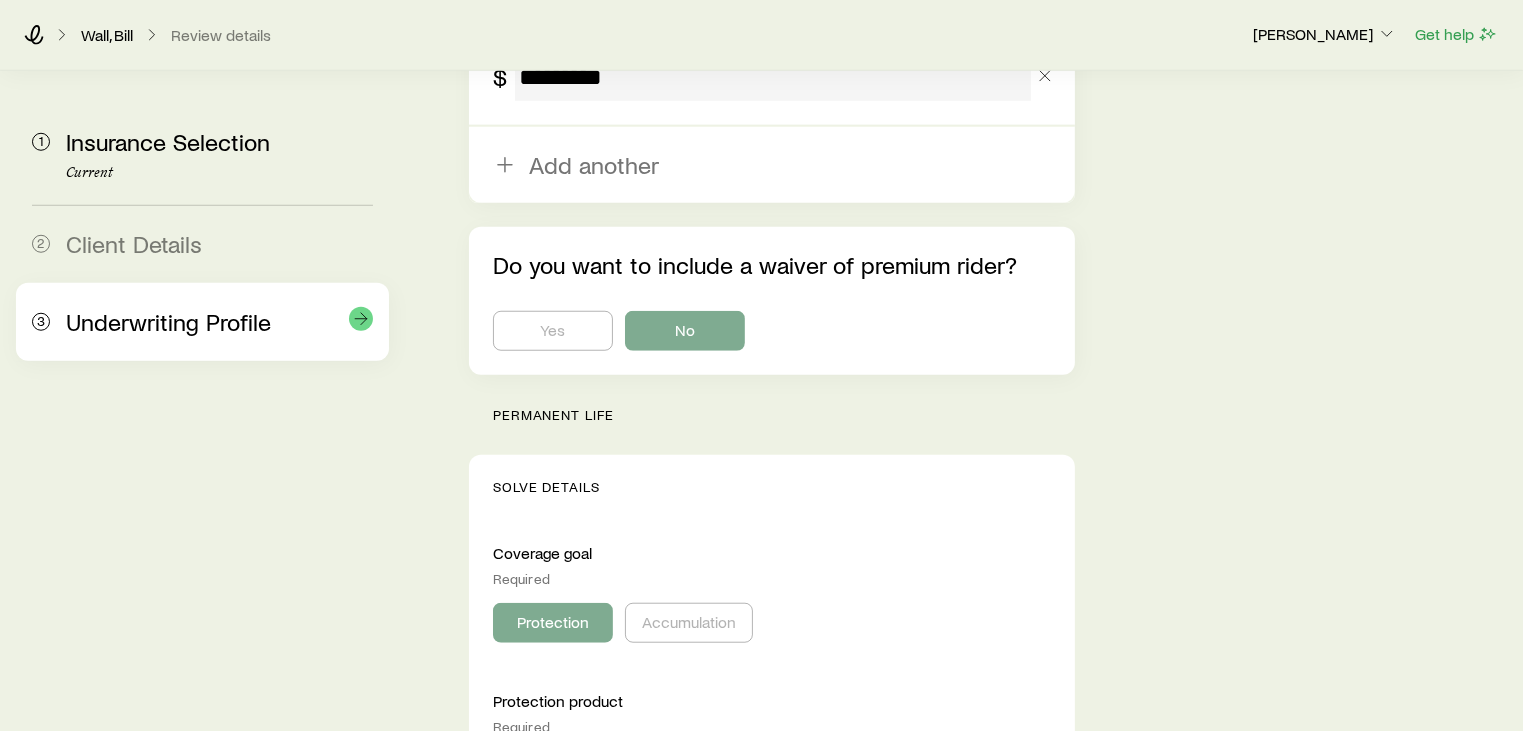 click on "Underwriting Profile" at bounding box center (168, 321) 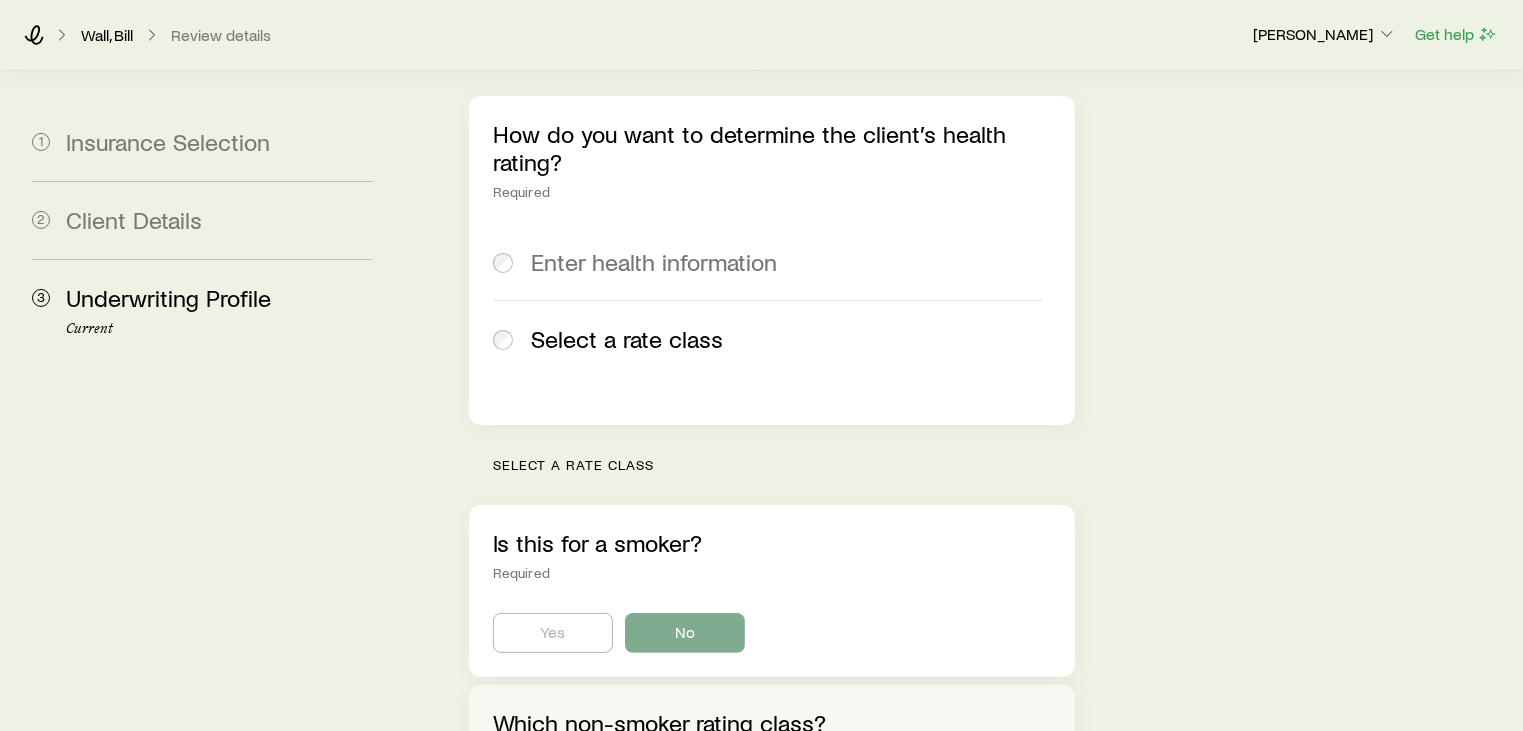 scroll, scrollTop: 0, scrollLeft: 0, axis: both 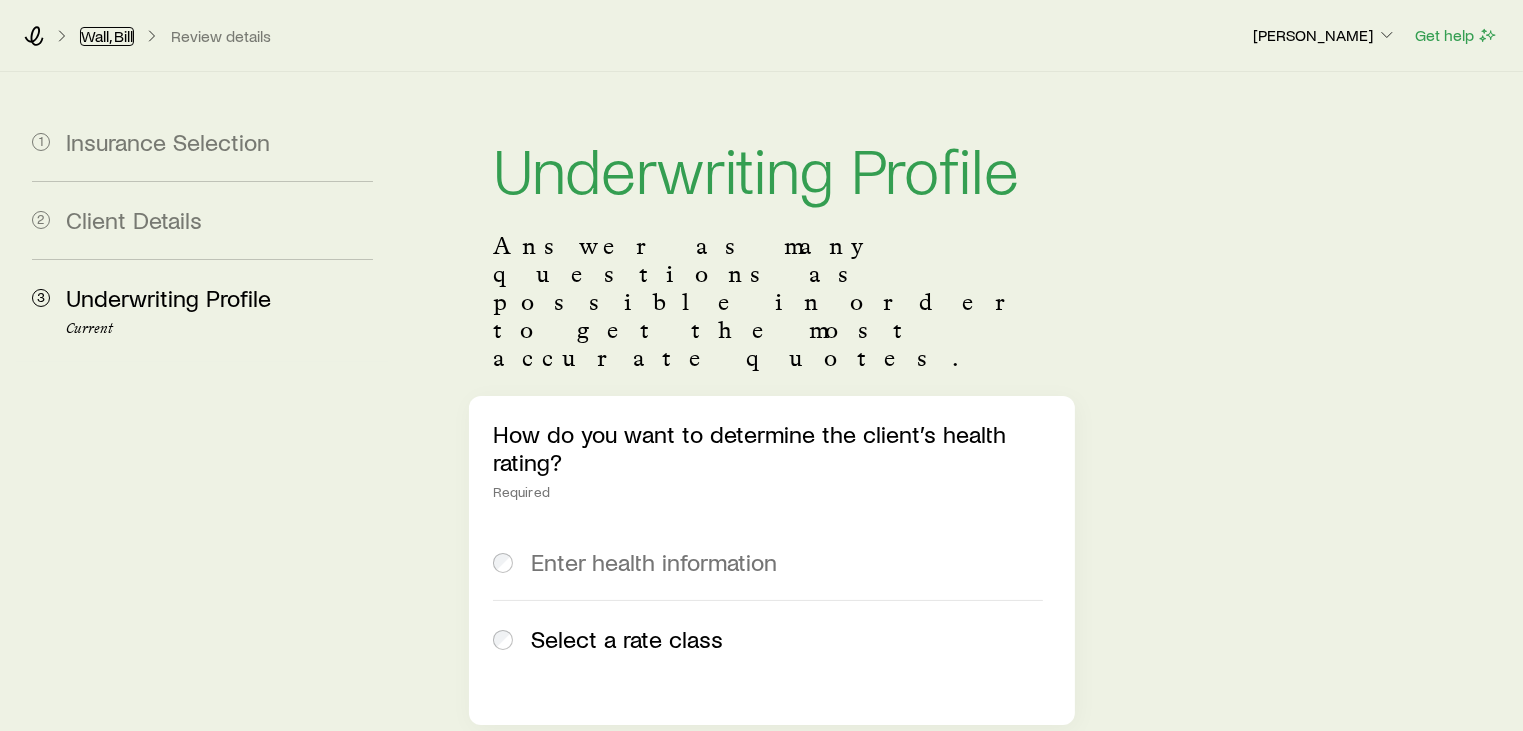 click on "Wall, Bill" at bounding box center (107, 36) 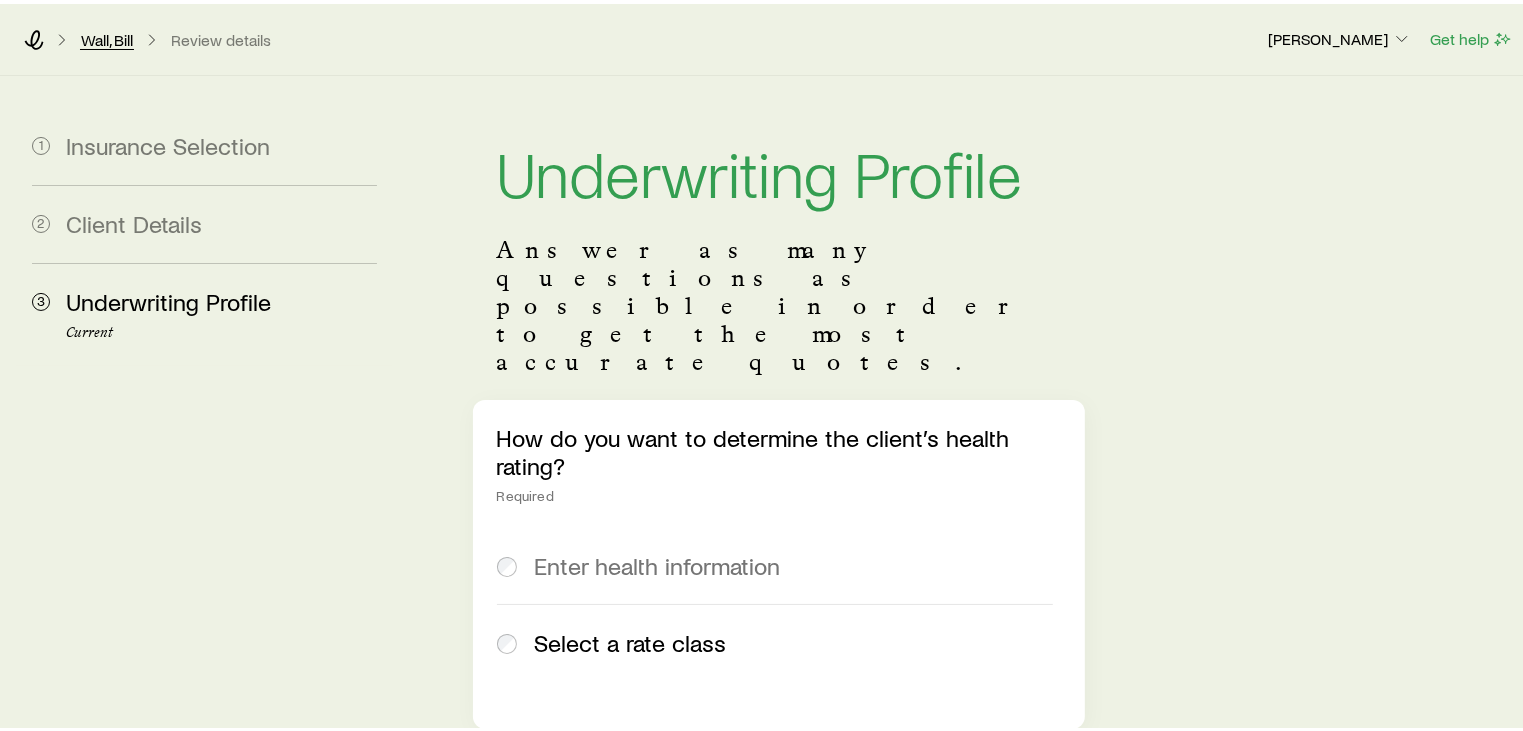 scroll, scrollTop: 90353, scrollLeft: 0, axis: vertical 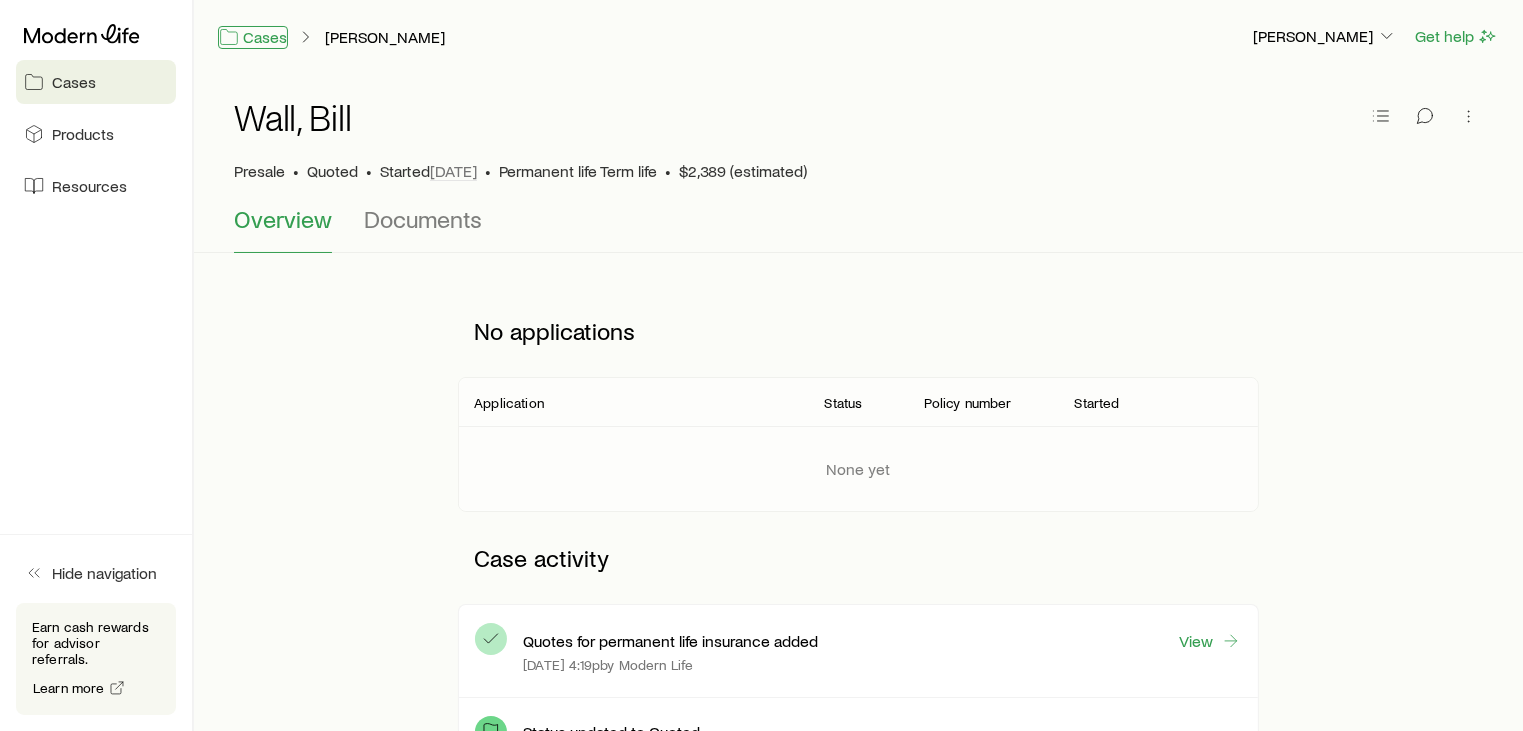 click on "Cases" at bounding box center (253, 37) 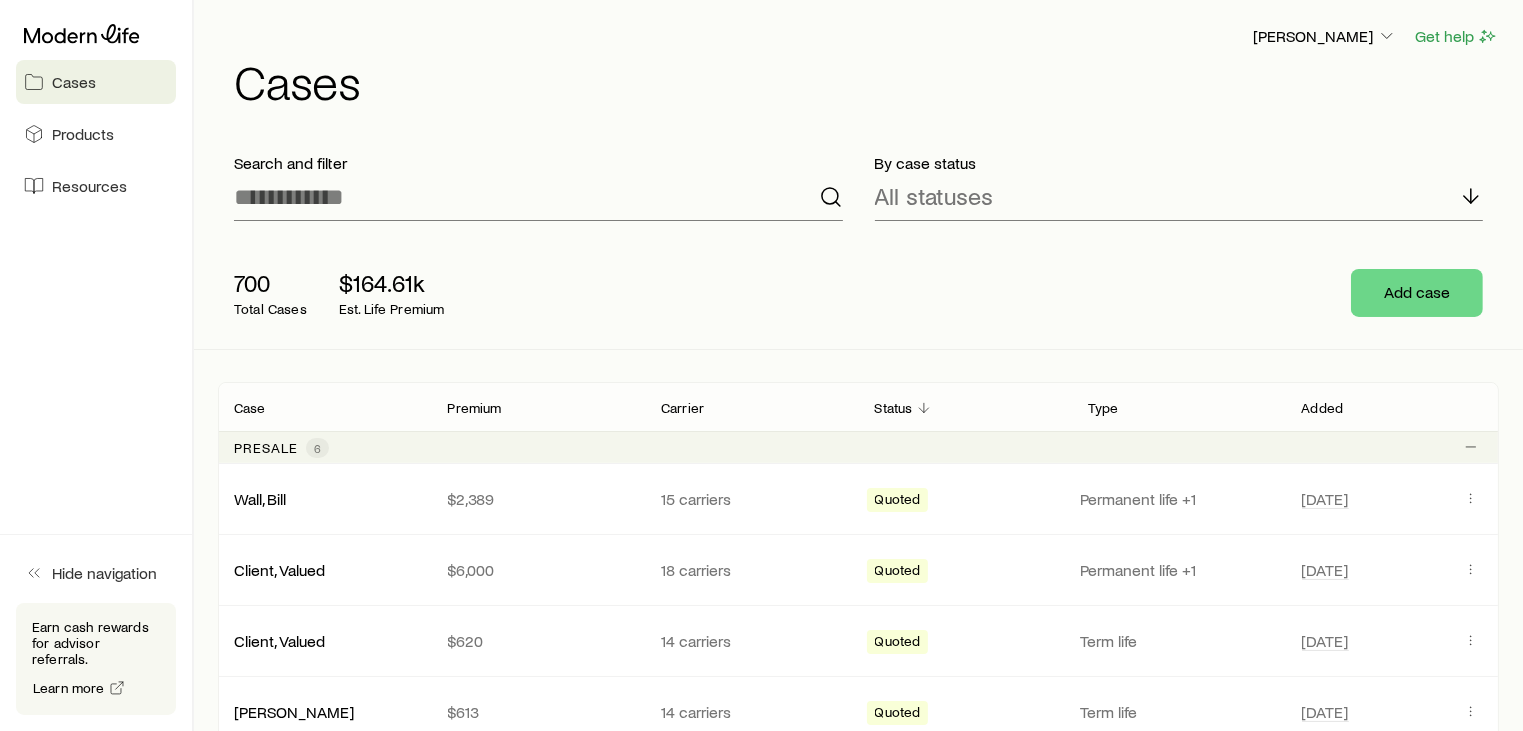 scroll, scrollTop: 90353, scrollLeft: 0, axis: vertical 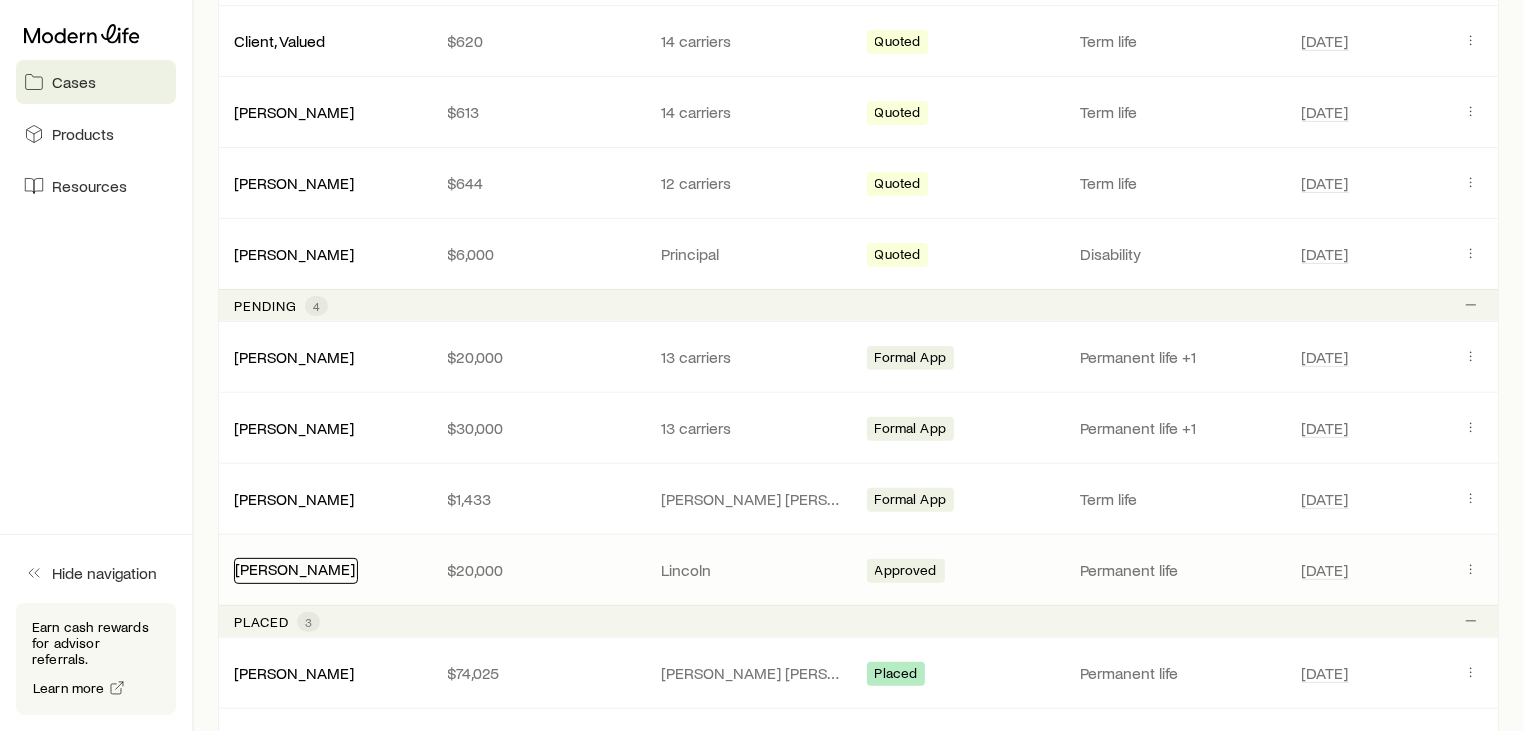 click on "[PERSON_NAME]" at bounding box center [295, 568] 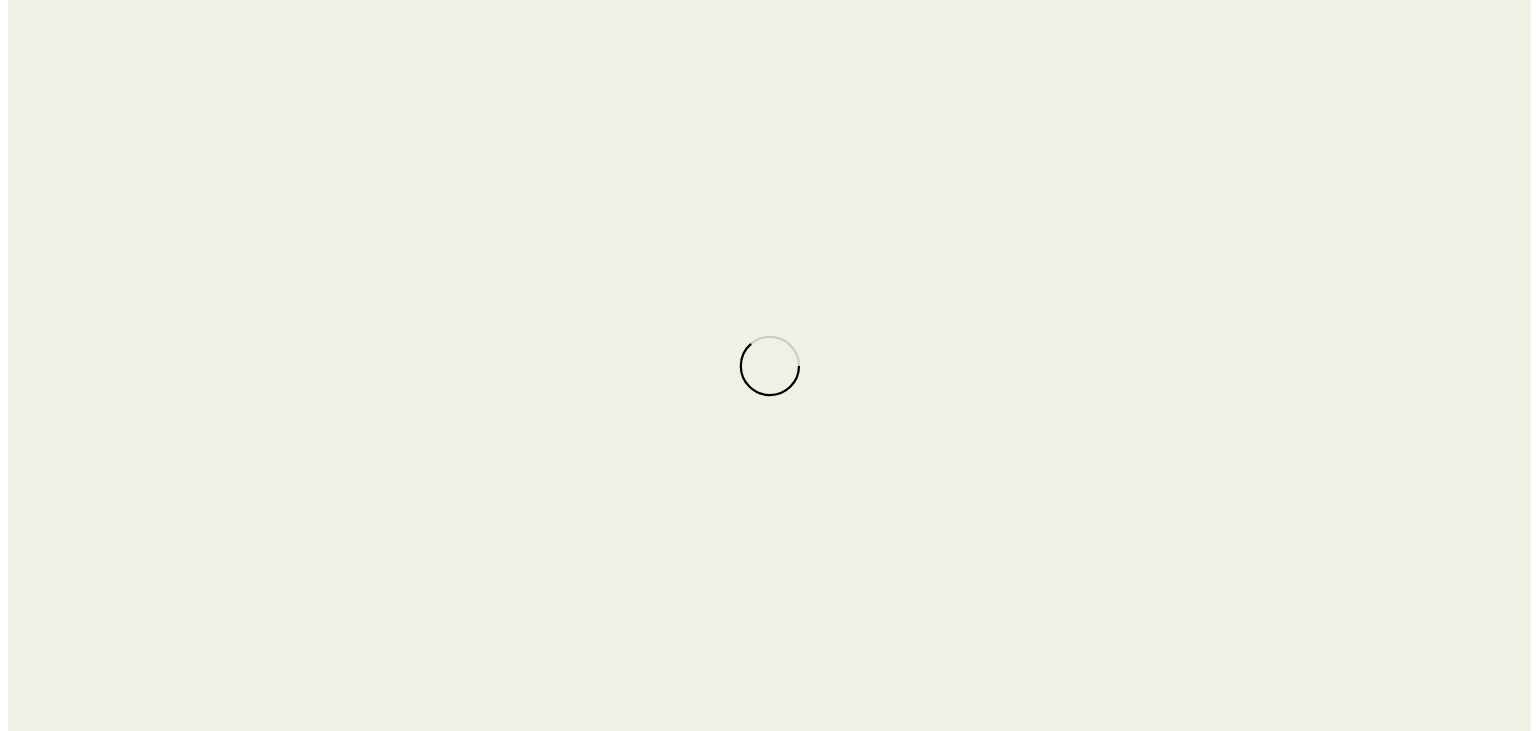 scroll, scrollTop: 0, scrollLeft: 0, axis: both 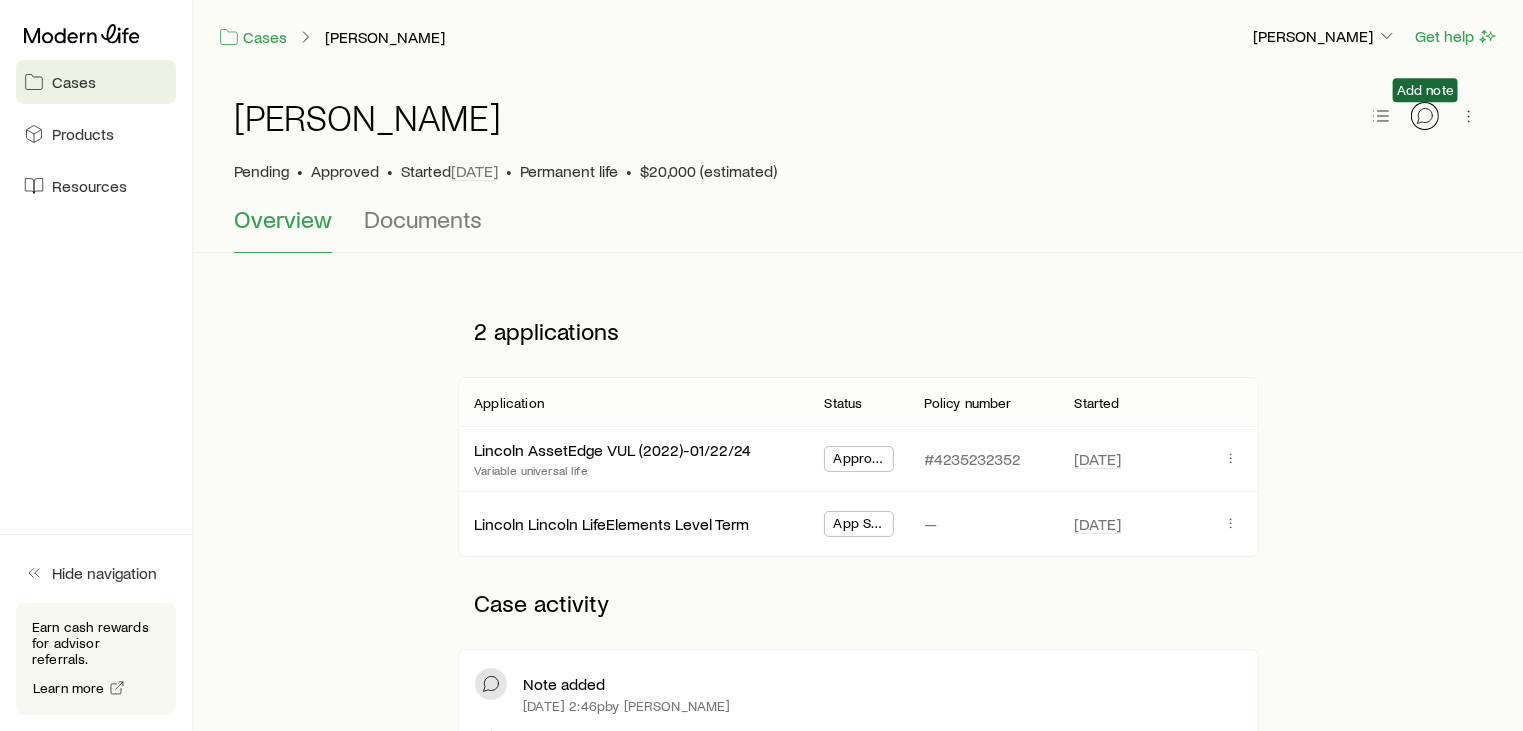 click 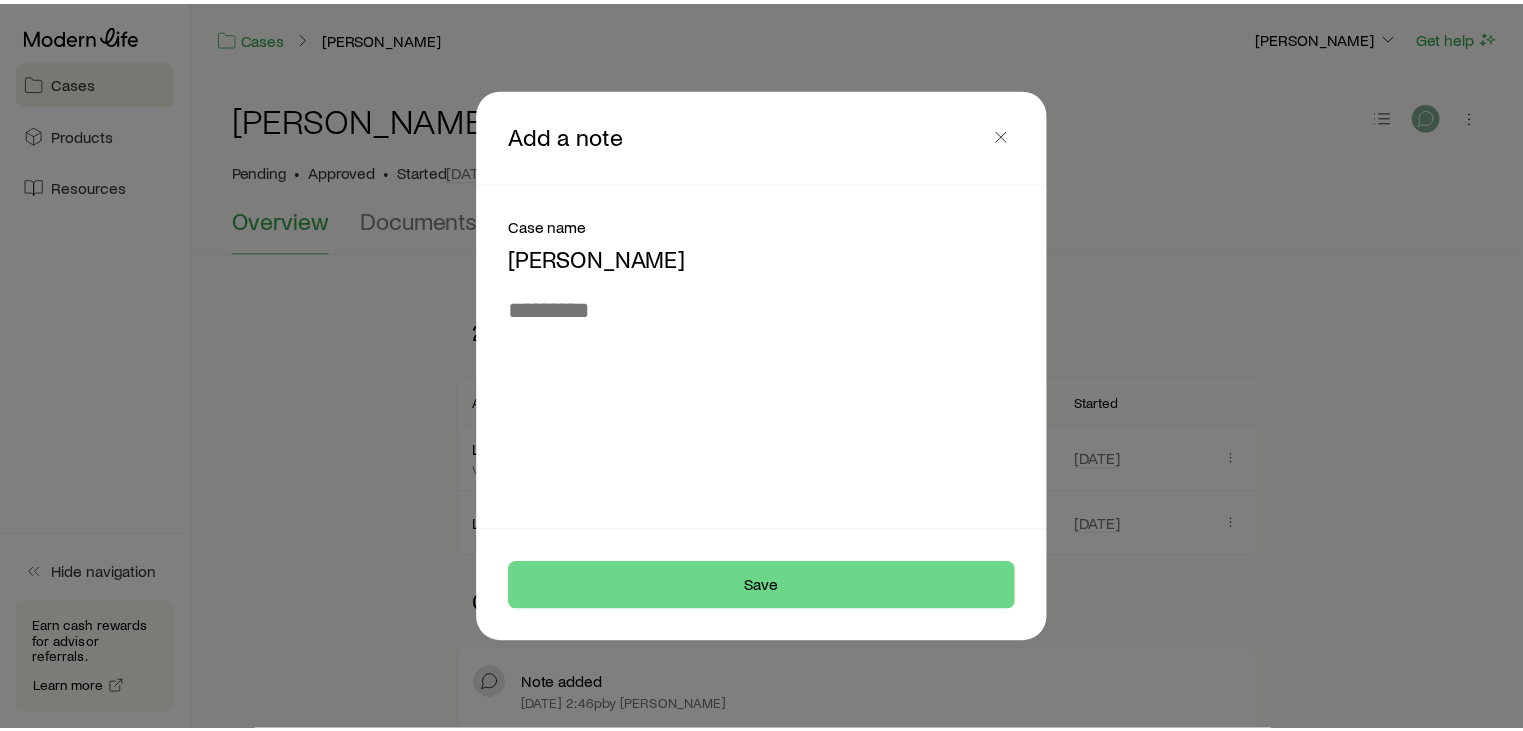scroll, scrollTop: 89653, scrollLeft: 0, axis: vertical 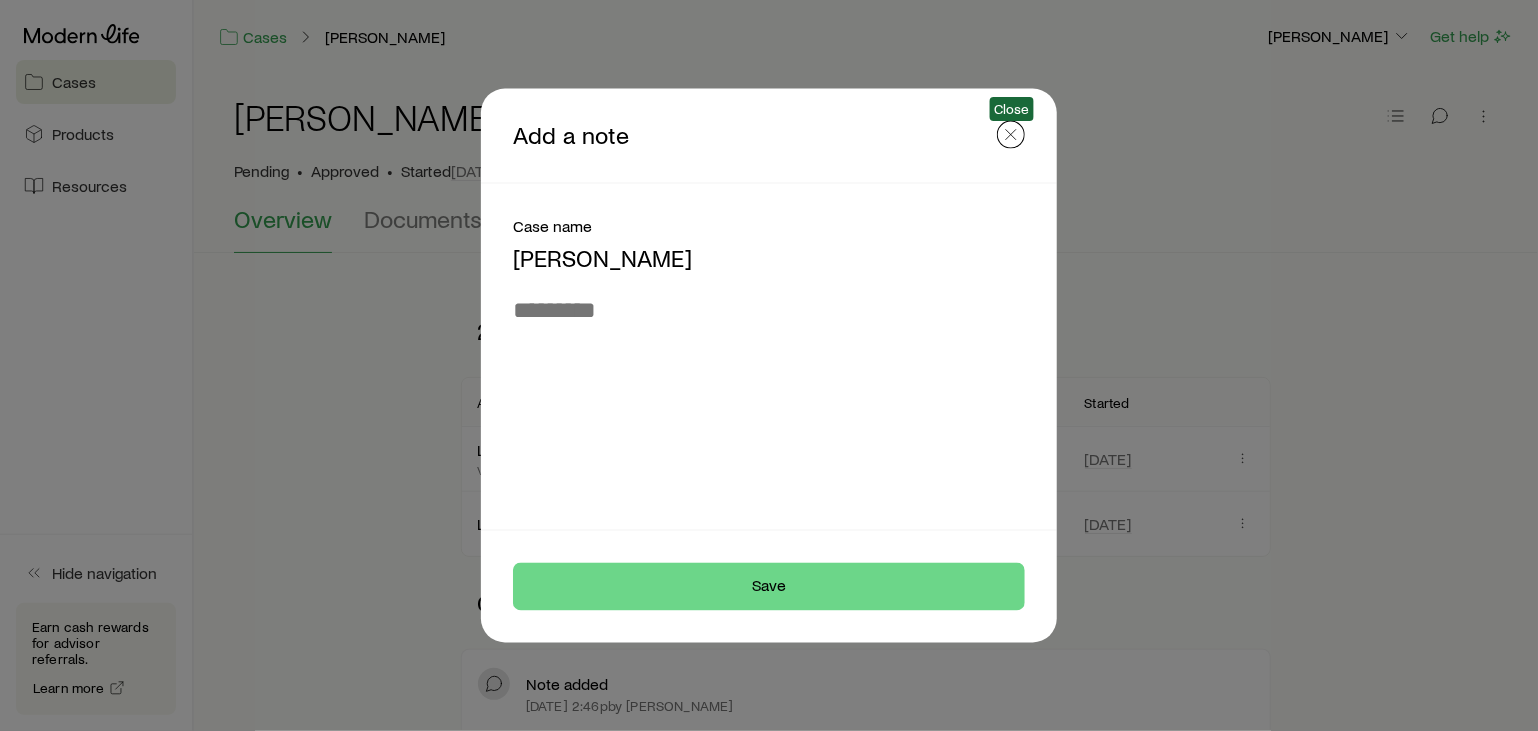 click 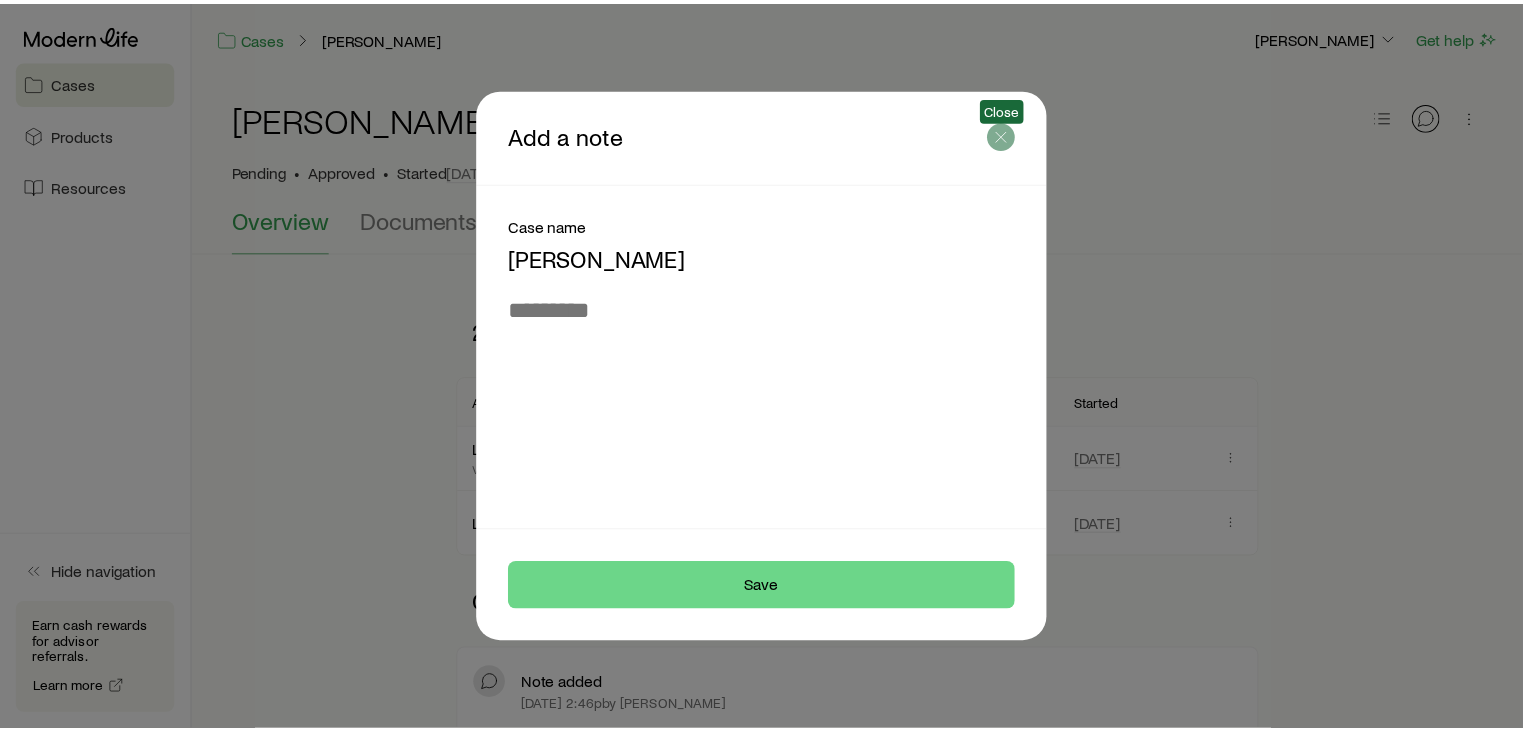 scroll, scrollTop: 90353, scrollLeft: 0, axis: vertical 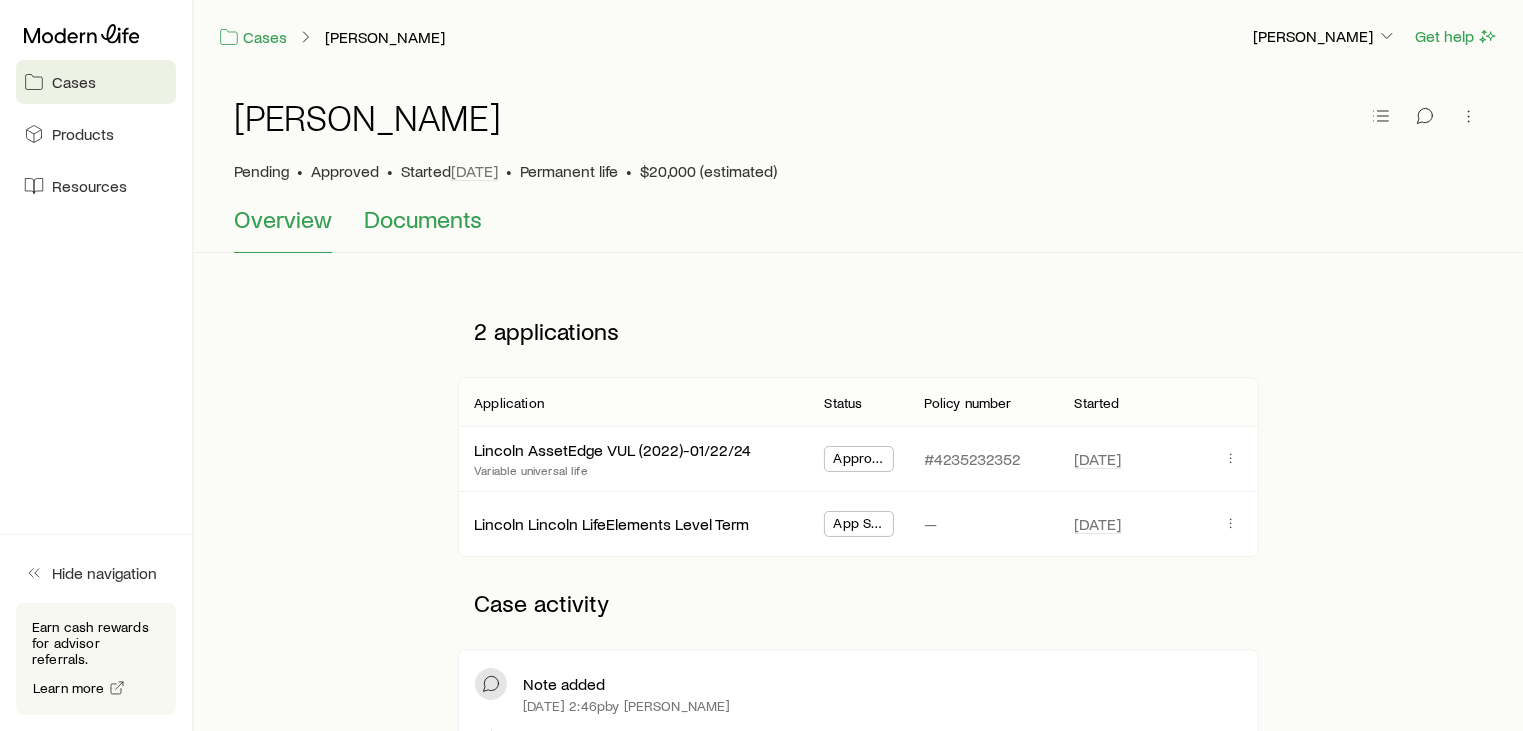 click on "Documents" at bounding box center [423, 219] 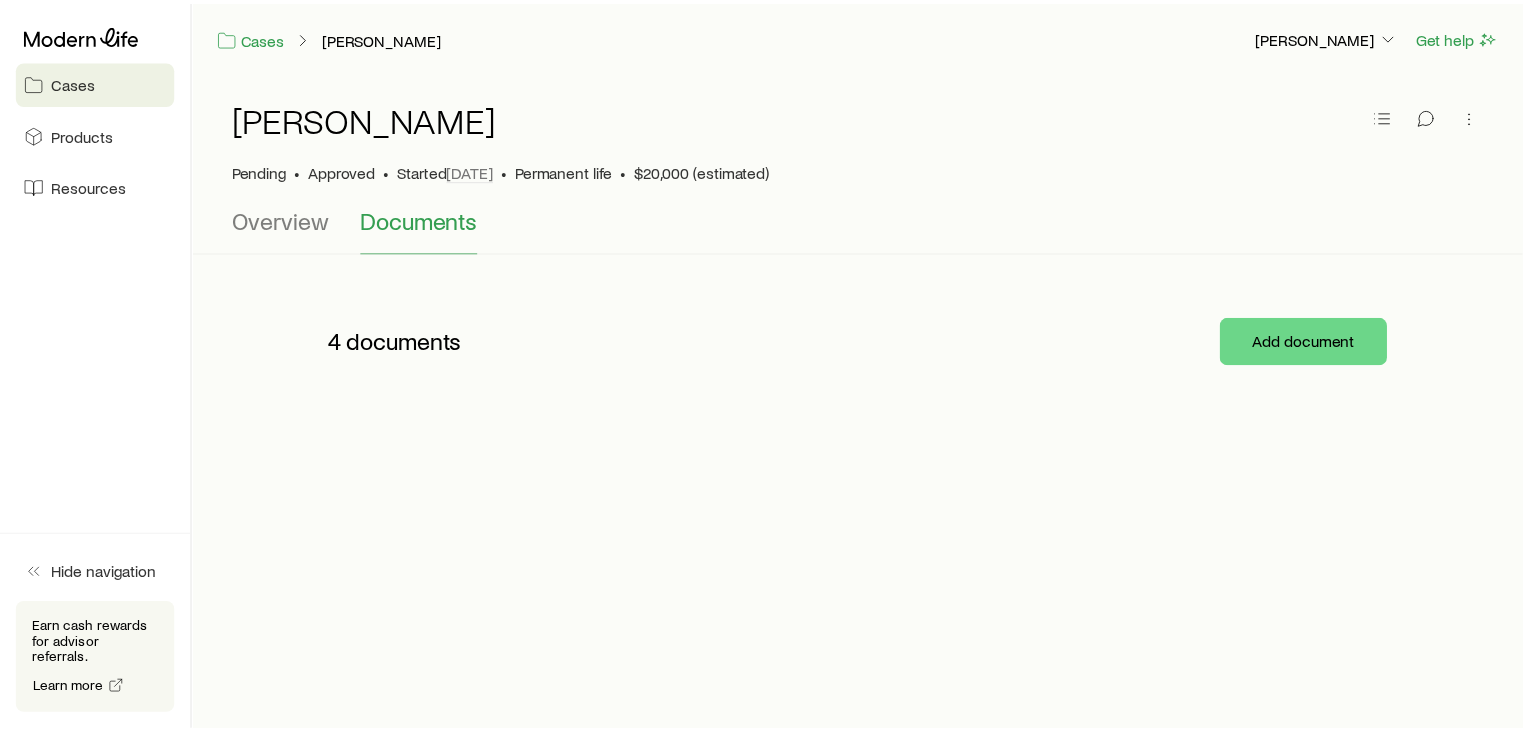 scroll, scrollTop: 90353, scrollLeft: 0, axis: vertical 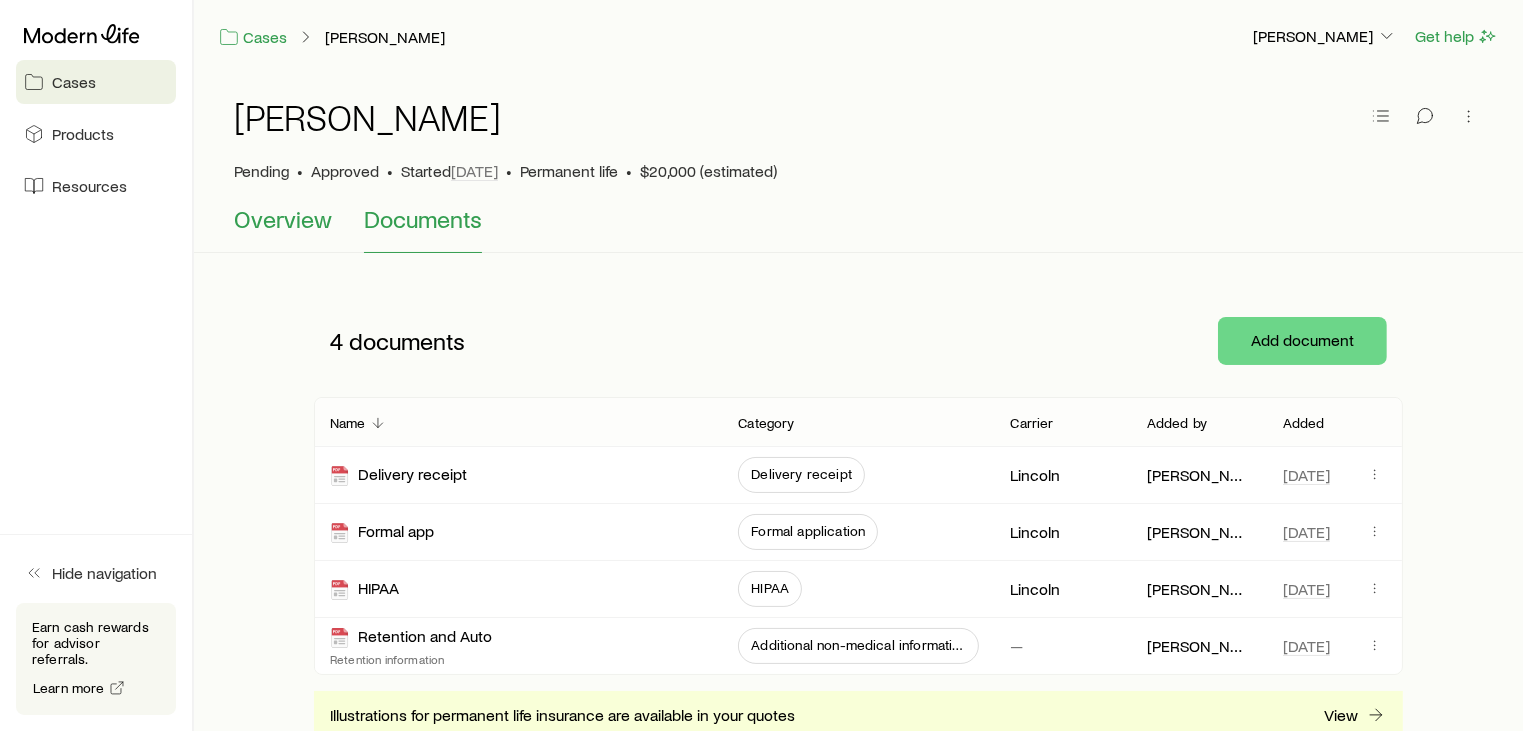 click on "Overview" at bounding box center (283, 219) 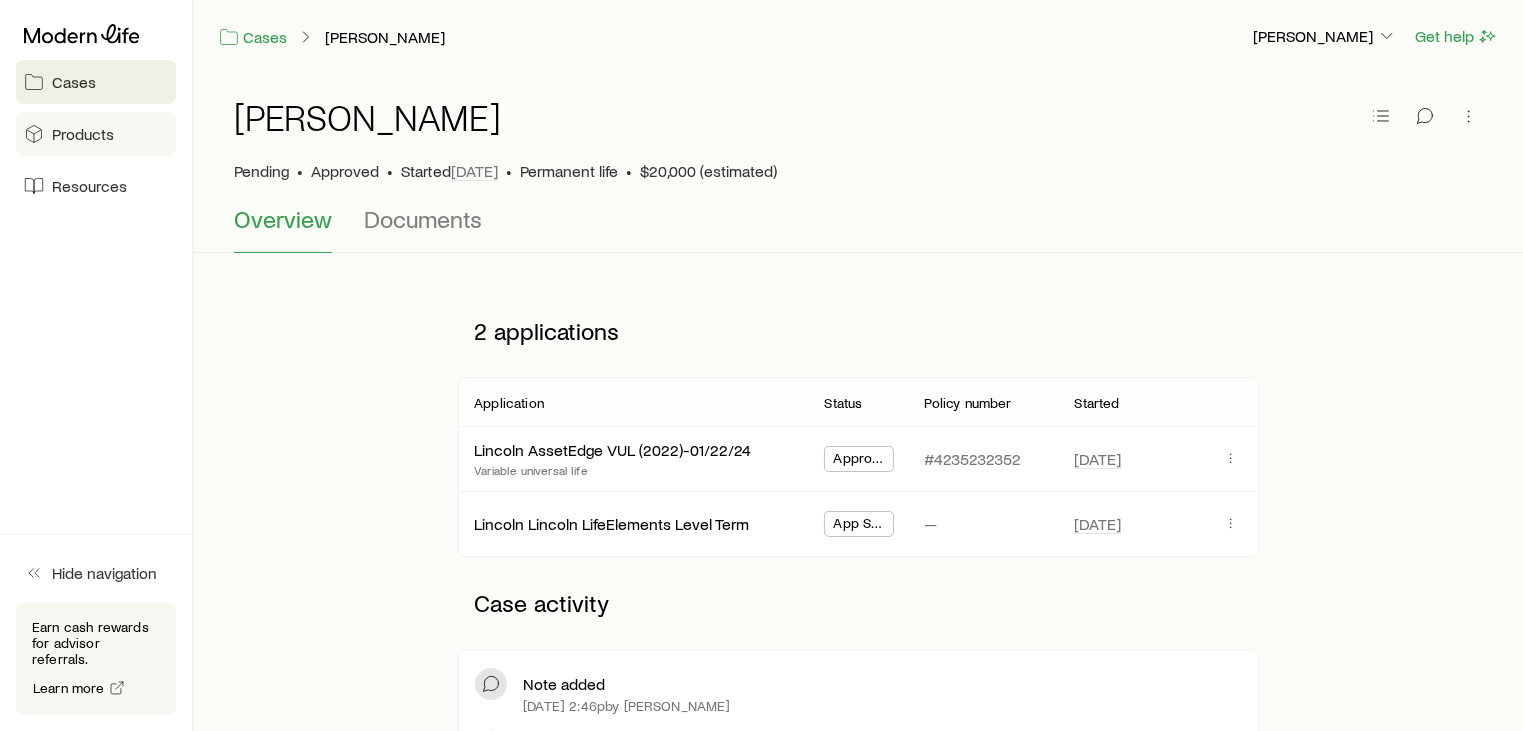 click on "Products" at bounding box center [83, 134] 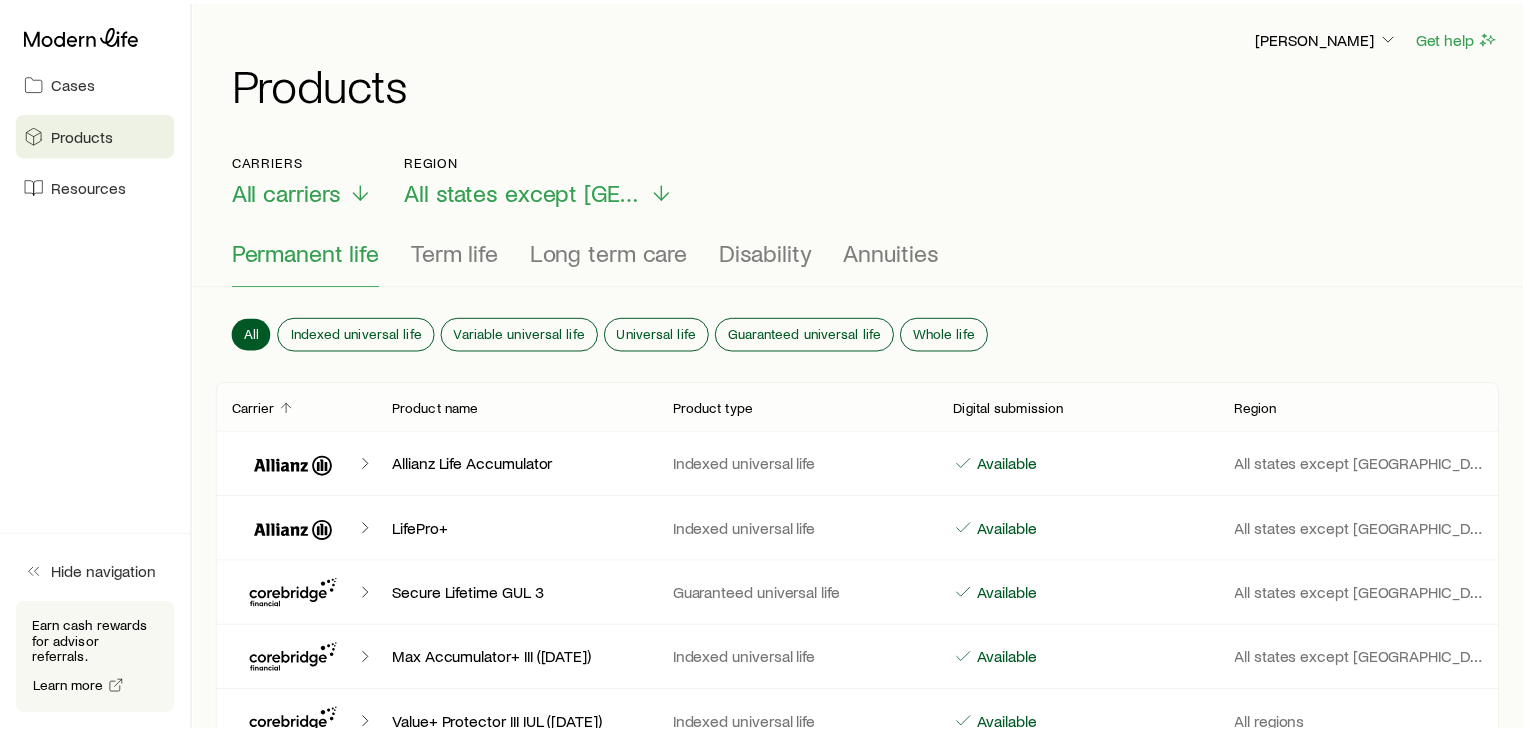 scroll, scrollTop: 90353, scrollLeft: 0, axis: vertical 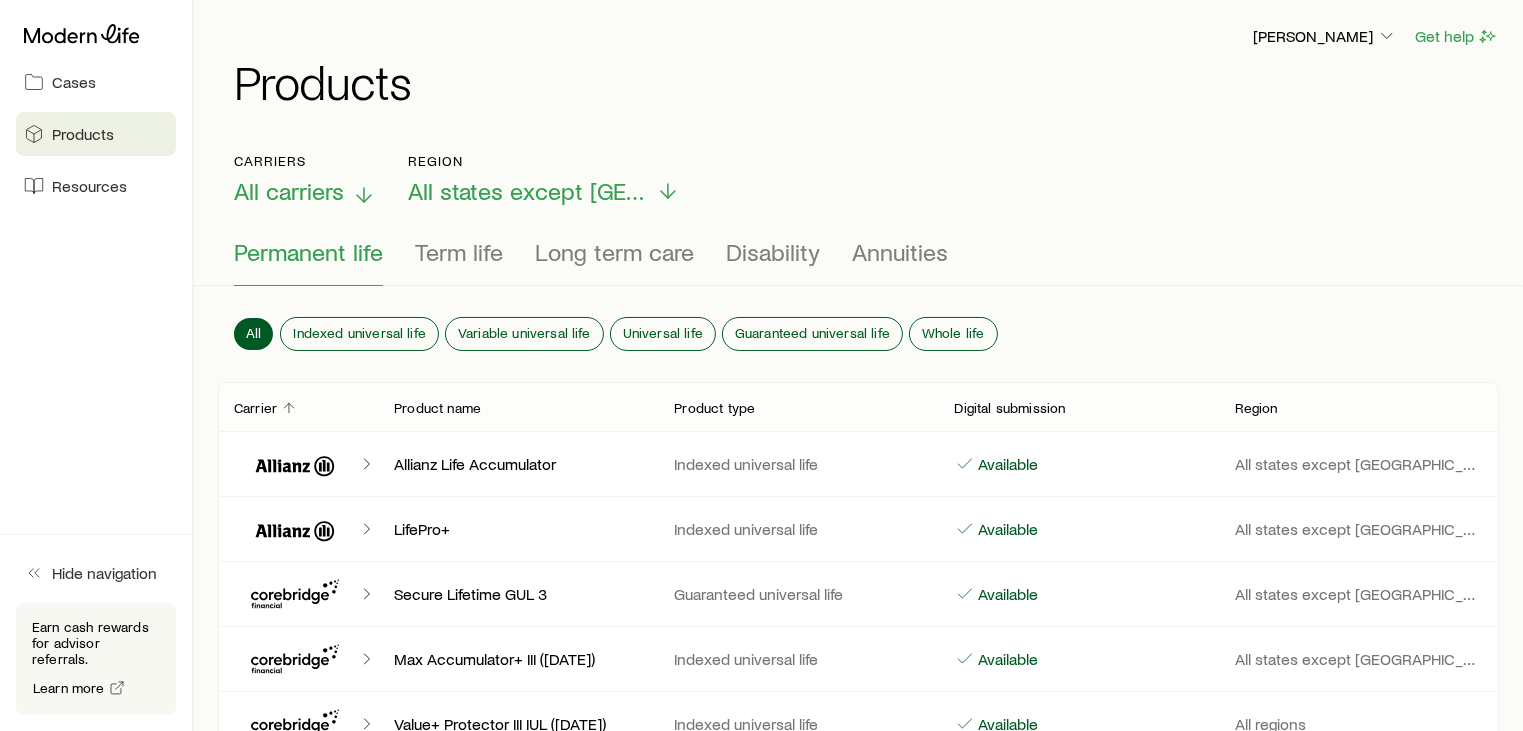 click on "All carriers" at bounding box center (305, 191) 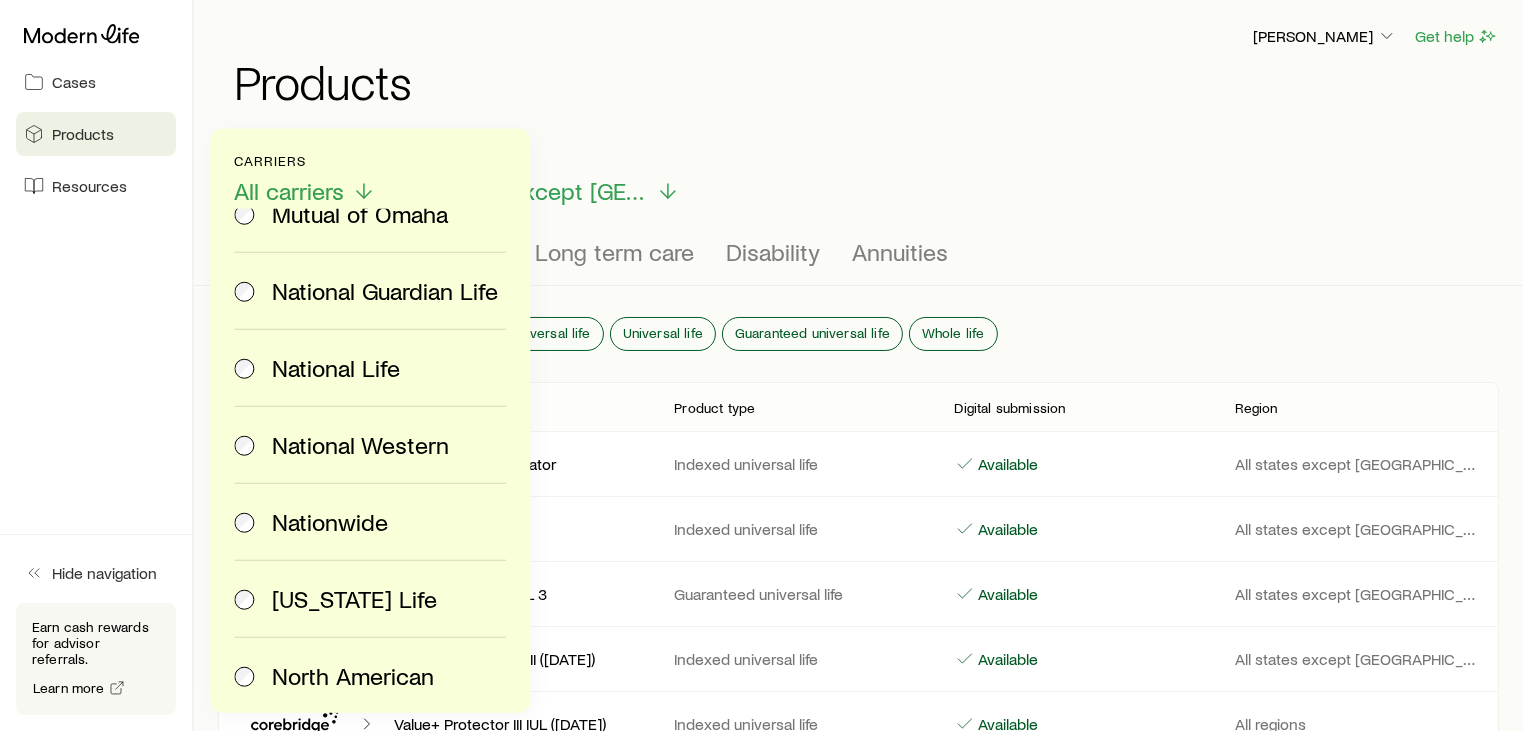 scroll, scrollTop: 2900, scrollLeft: 0, axis: vertical 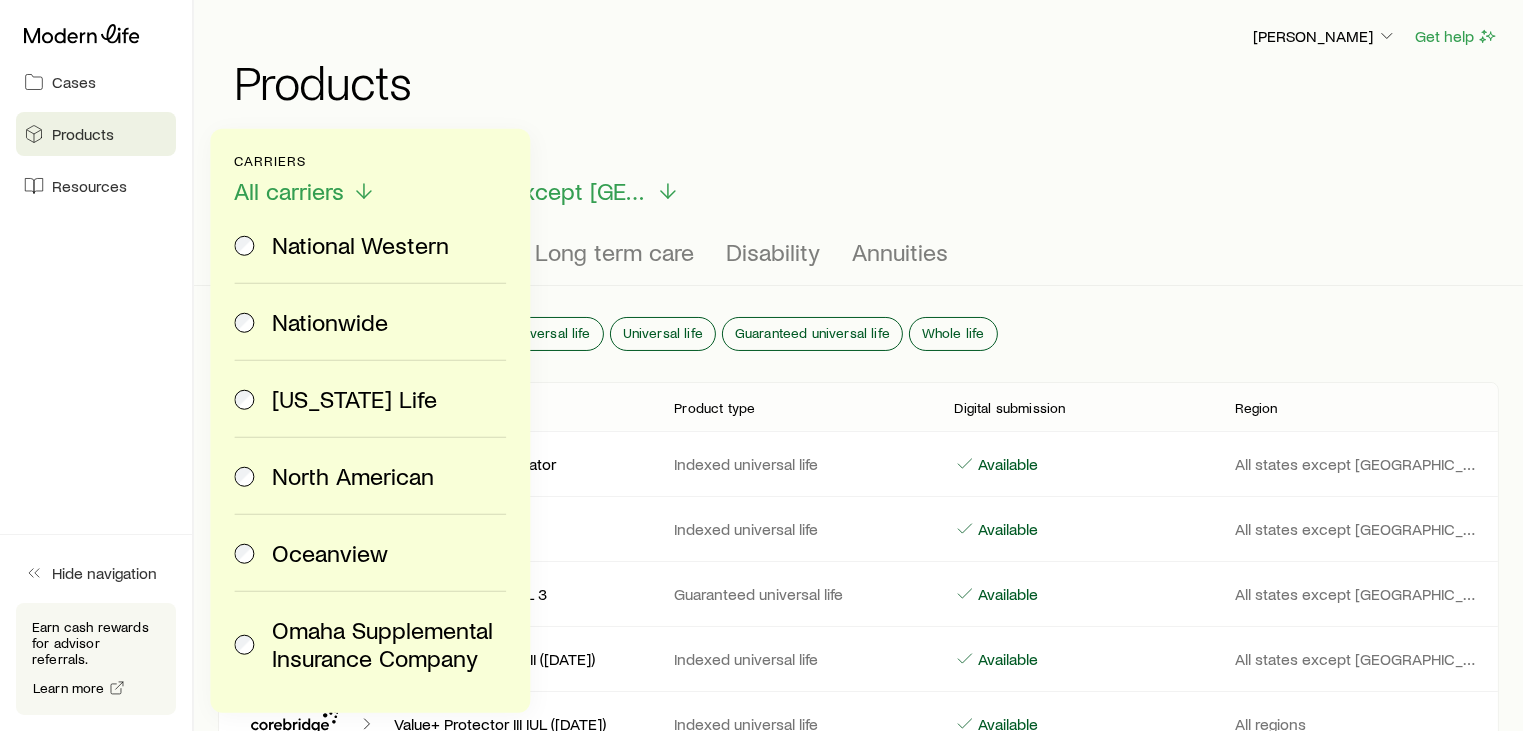 click on "[PERSON_NAME] Get help Products Carriers All carriers Preferred carriers All carriers Allianz American Equity American General American National Ameritas Ameritas of [GEOGRAPHIC_DATA] [GEOGRAPHIC_DATA] Assurity Assurity of [US_STATE]  Athene Banner Life Brighthouse Columbus Life [US_STATE] Life Equitable Forethought Gerber Global Atlantic Guardian Lloyd's of [GEOGRAPHIC_DATA] ([GEOGRAPHIC_DATA]) [US_STATE] Mutual Investors Preferred [PERSON_NAME] [PERSON_NAME] [PERSON_NAME] of NY Life Insurance Company of the Southwest Lincoln Lloyds of London MassMutual [US_STATE] Life Mutual of Omaha National Guardian Life National Life National Western Nationwide [US_STATE] Life  North American Oceanview Omaha Supplemental Insurance Company One America Pacific Life Pacific Life Affluent Markets (Producer Group Only) Pacific Life Lynchburg Penn Mutual [PERSON_NAME] International  Principal Principal of NY Protective Protective of NY Prudential Prudential Sagicor SBLI Securian Standard Insurance Company State Life Insurance Company Symetra Symetra of [US_STATE]  Thrivent Financial for [DEMOGRAPHIC_DATA] All" at bounding box center [858, 4944] 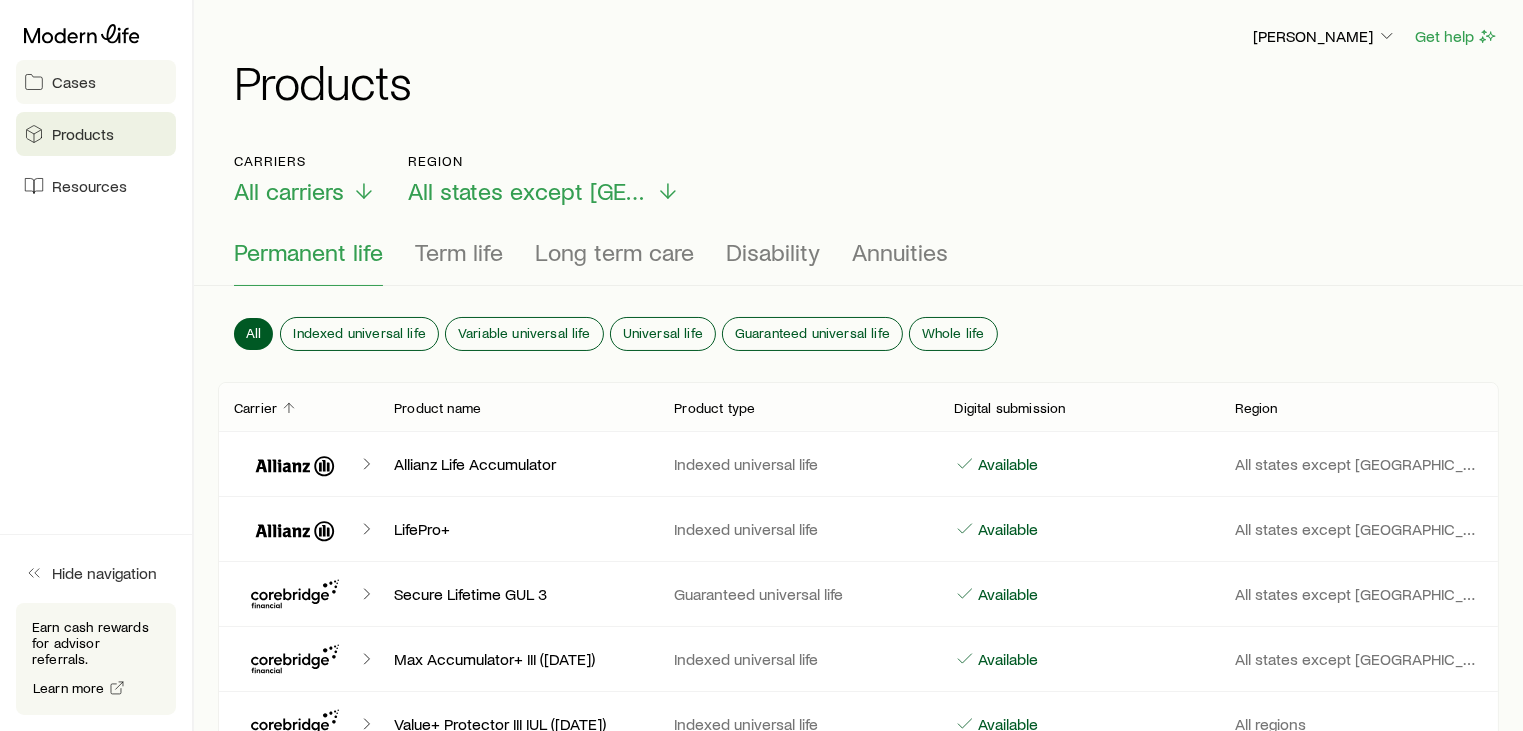 click on "Cases" at bounding box center [96, 82] 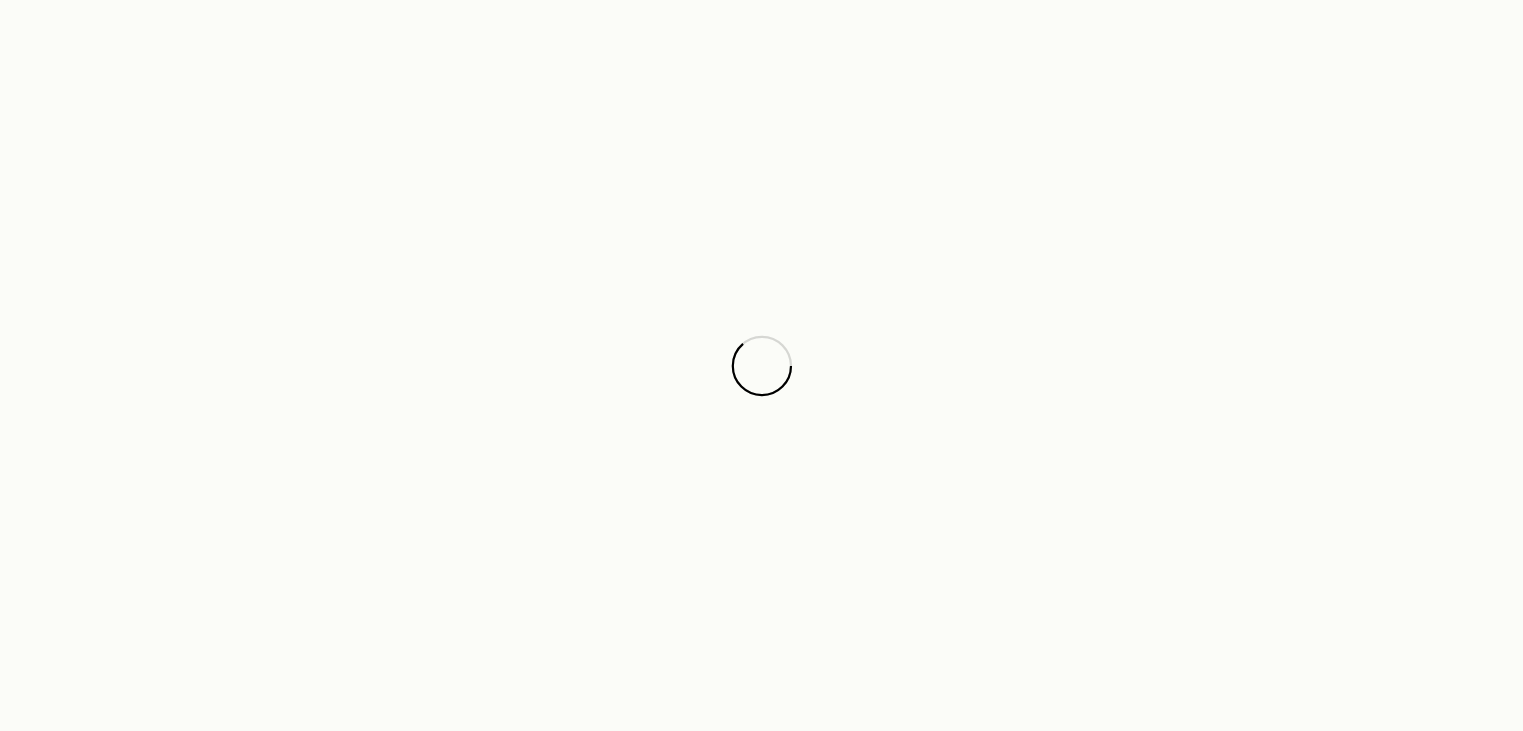 scroll, scrollTop: 90353, scrollLeft: 0, axis: vertical 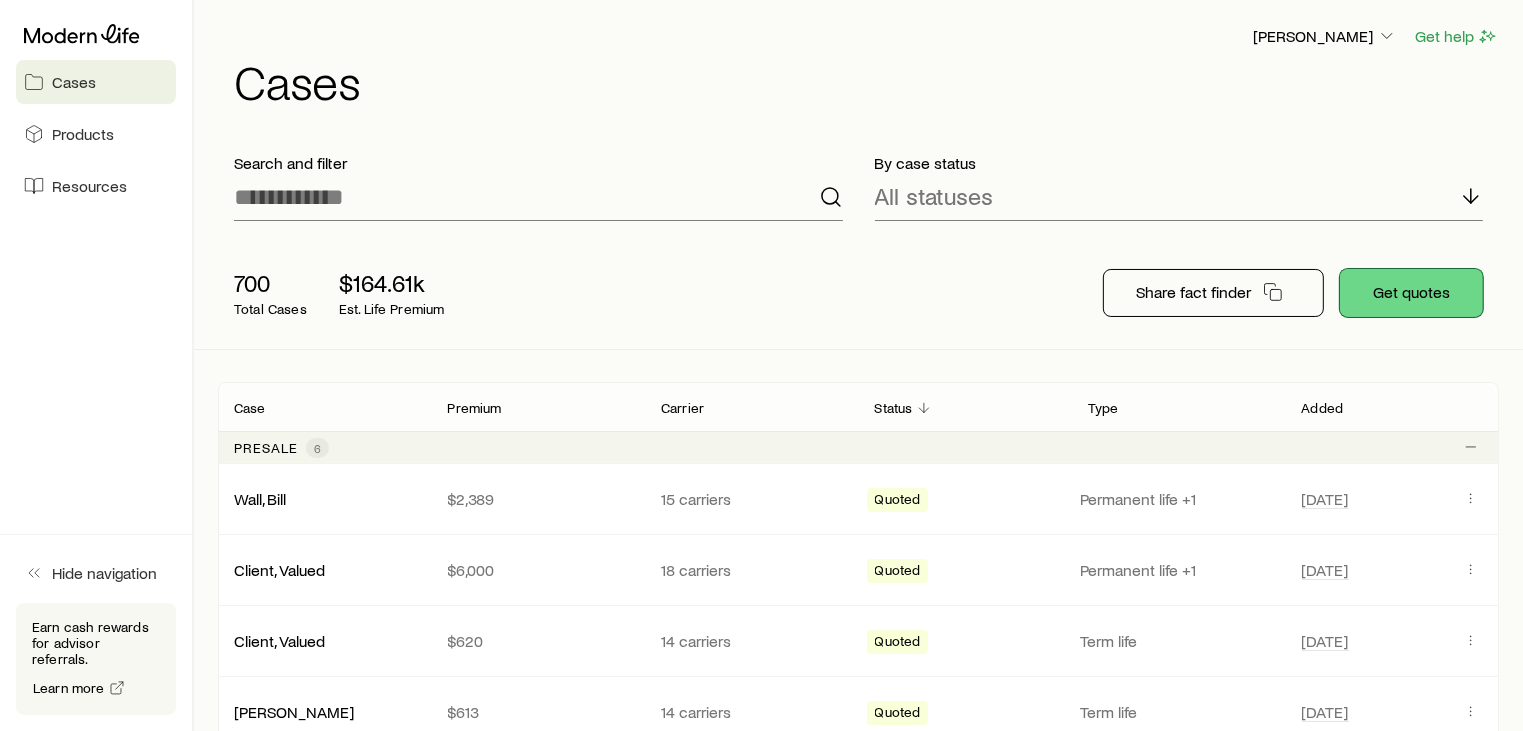 click on "Get quotes" at bounding box center (1411, 293) 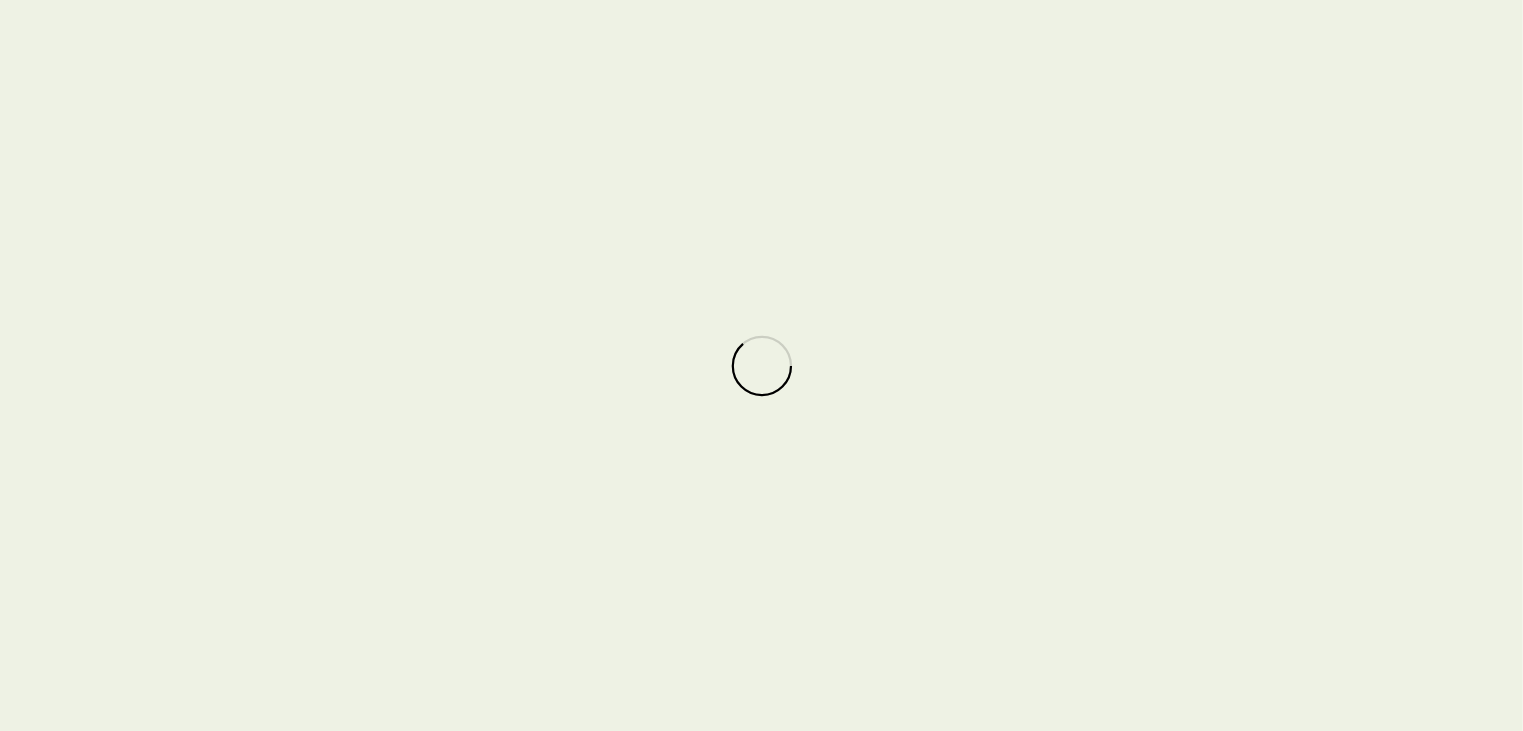 scroll, scrollTop: 90353, scrollLeft: 0, axis: vertical 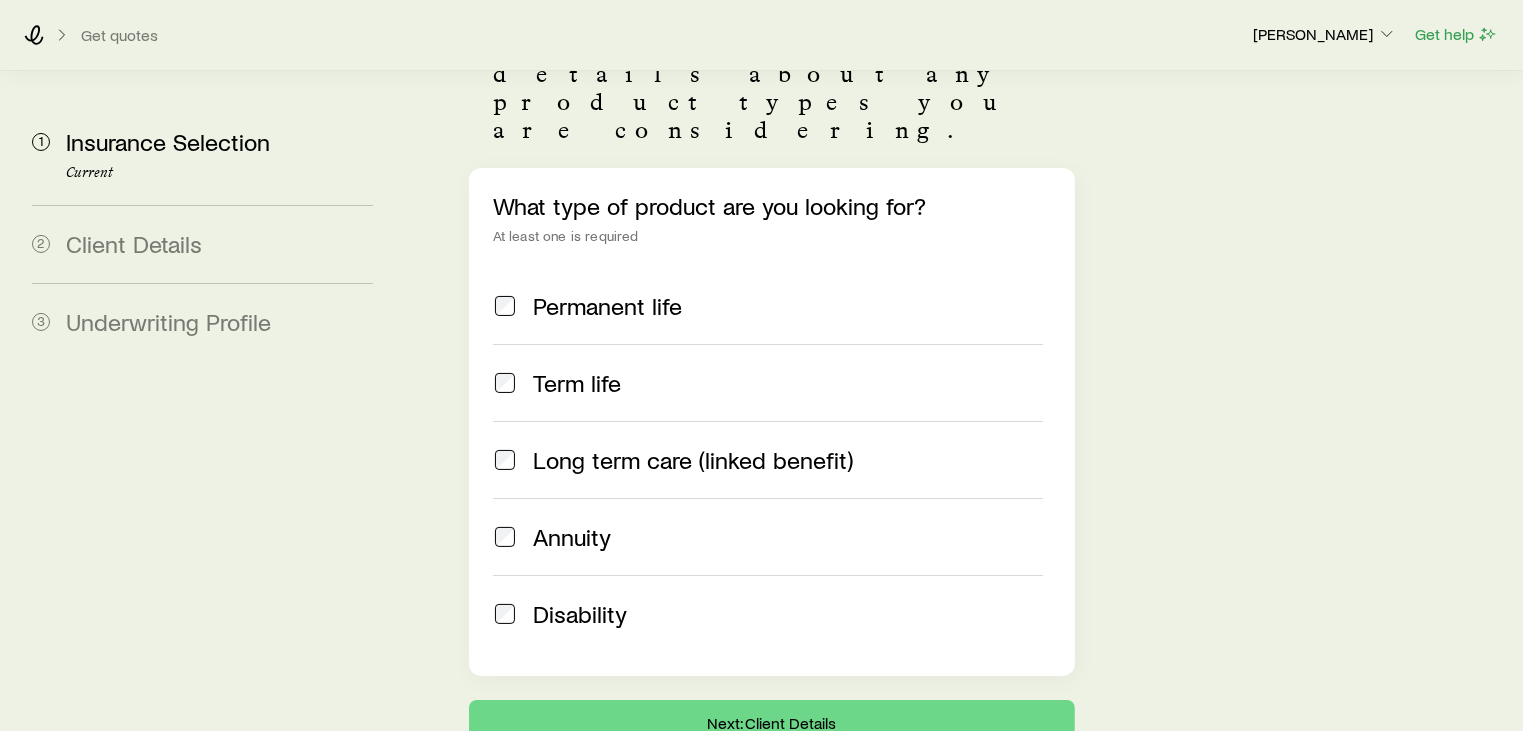 click on "Permanent life" at bounding box center [607, 306] 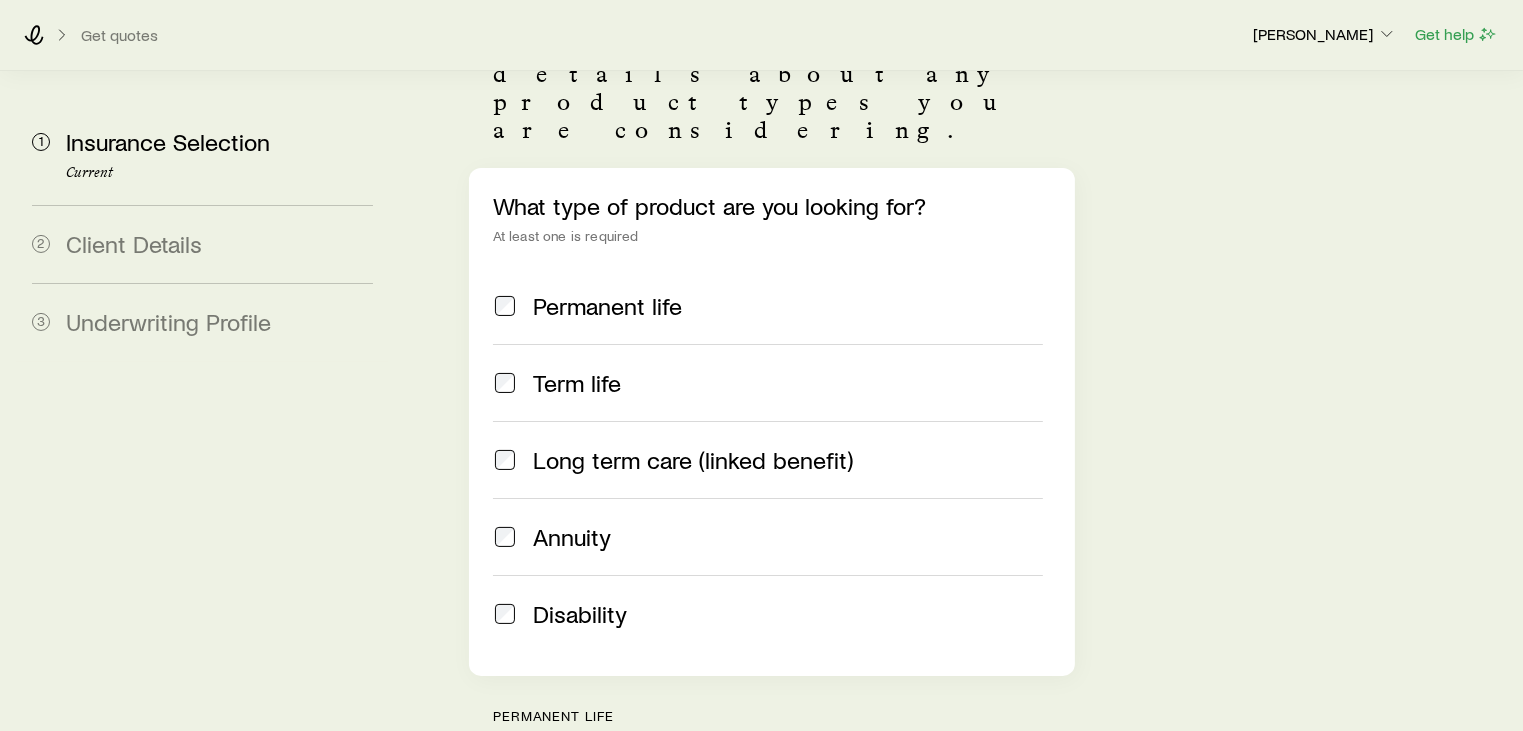 click on "Term life" at bounding box center [577, 383] 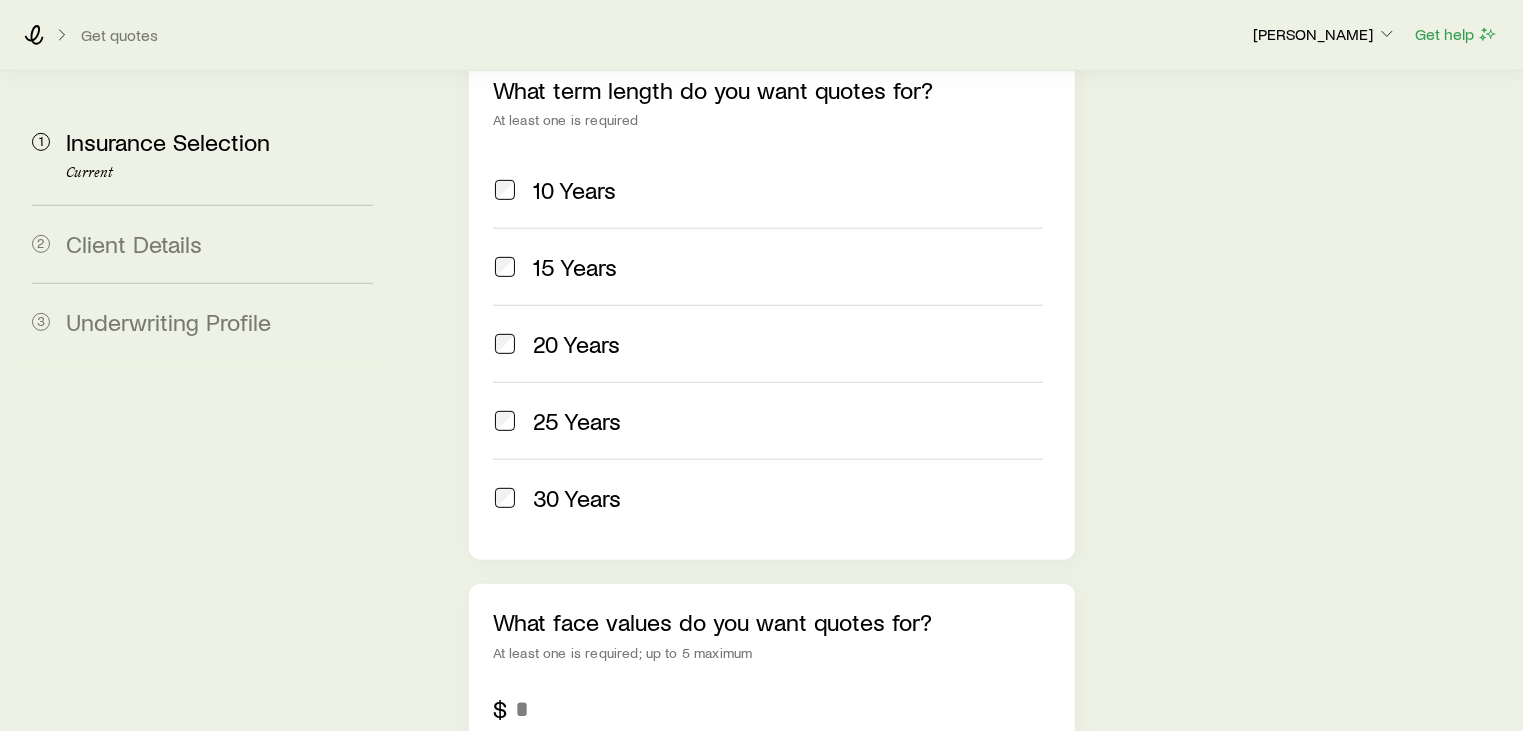 scroll, scrollTop: 1000, scrollLeft: 0, axis: vertical 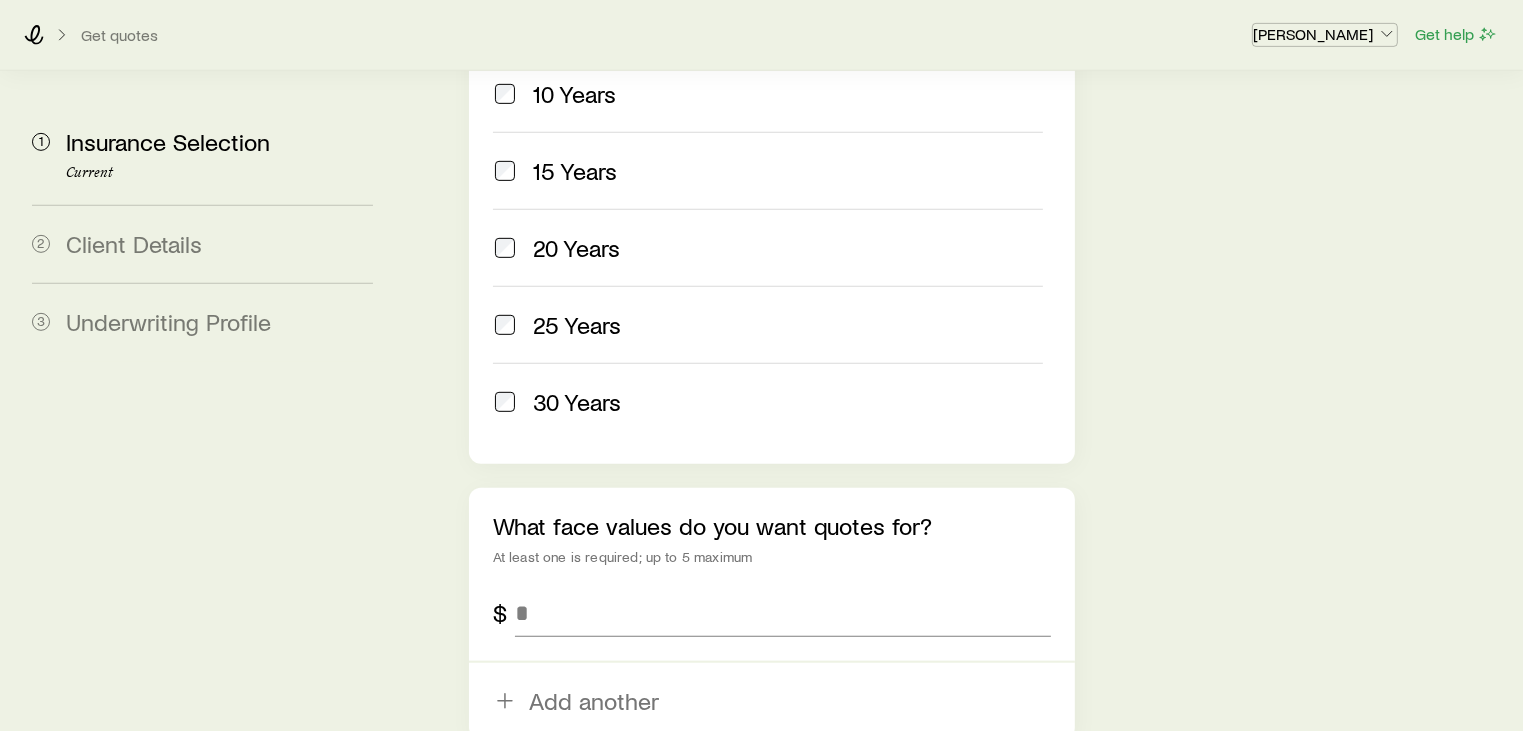 click on "[PERSON_NAME]" at bounding box center (1325, 34) 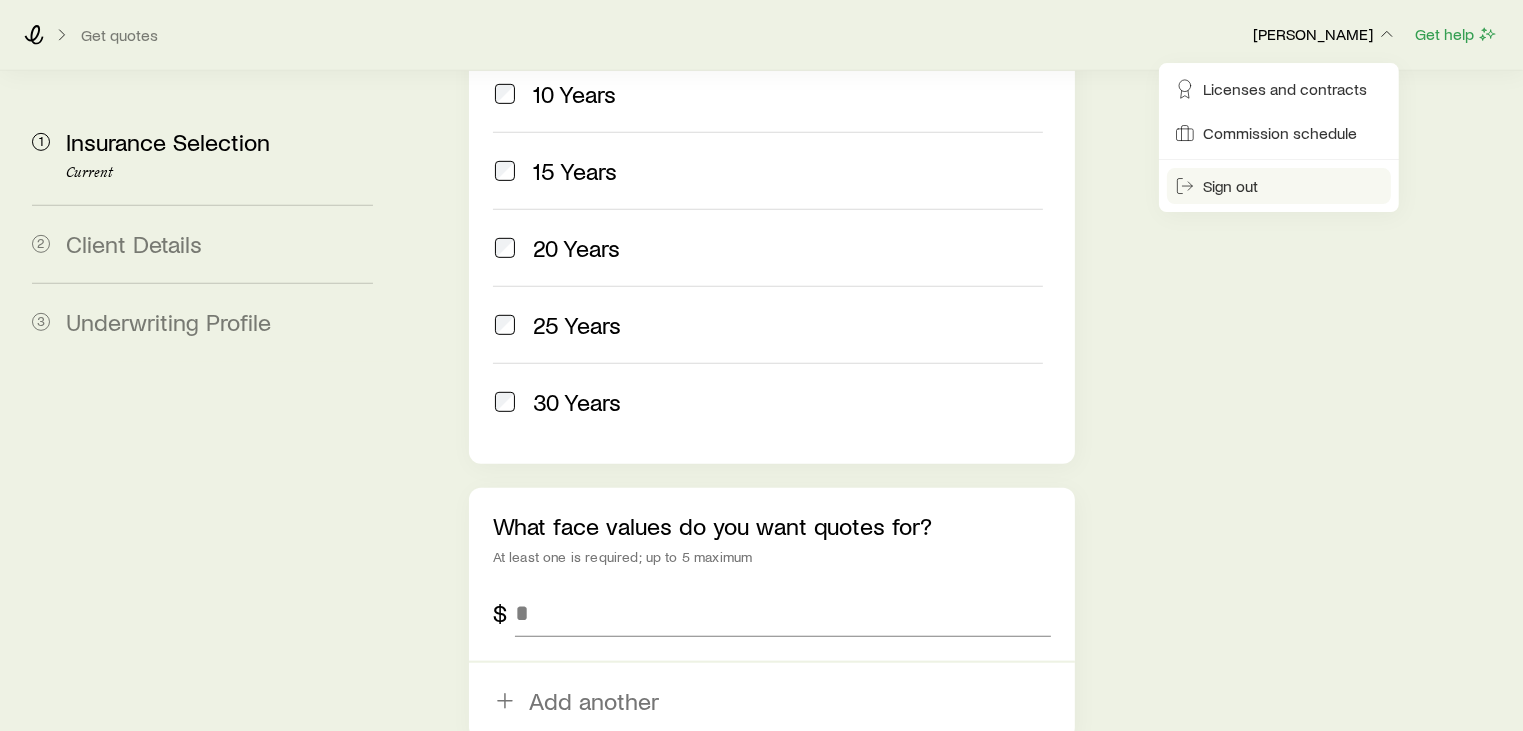 click on "Sign out" at bounding box center [1230, 186] 